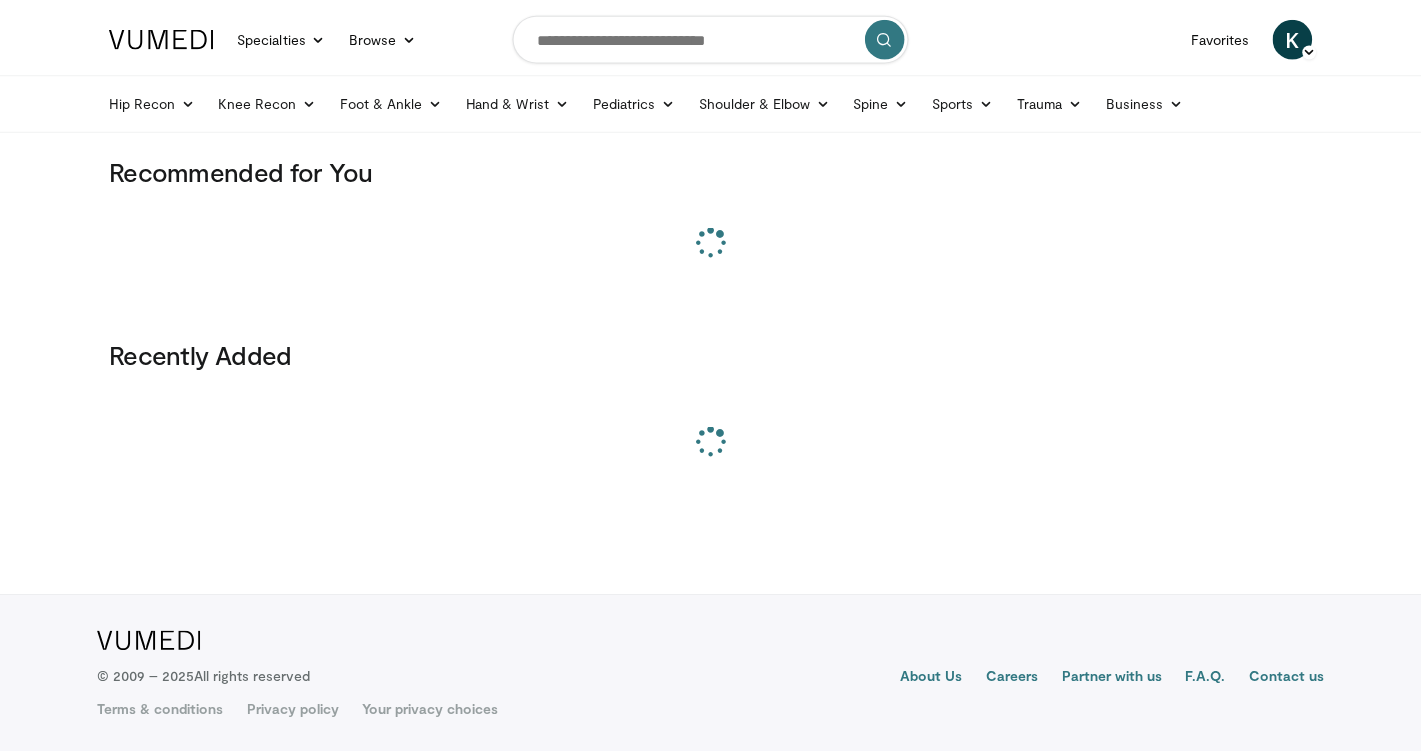 scroll, scrollTop: 0, scrollLeft: 0, axis: both 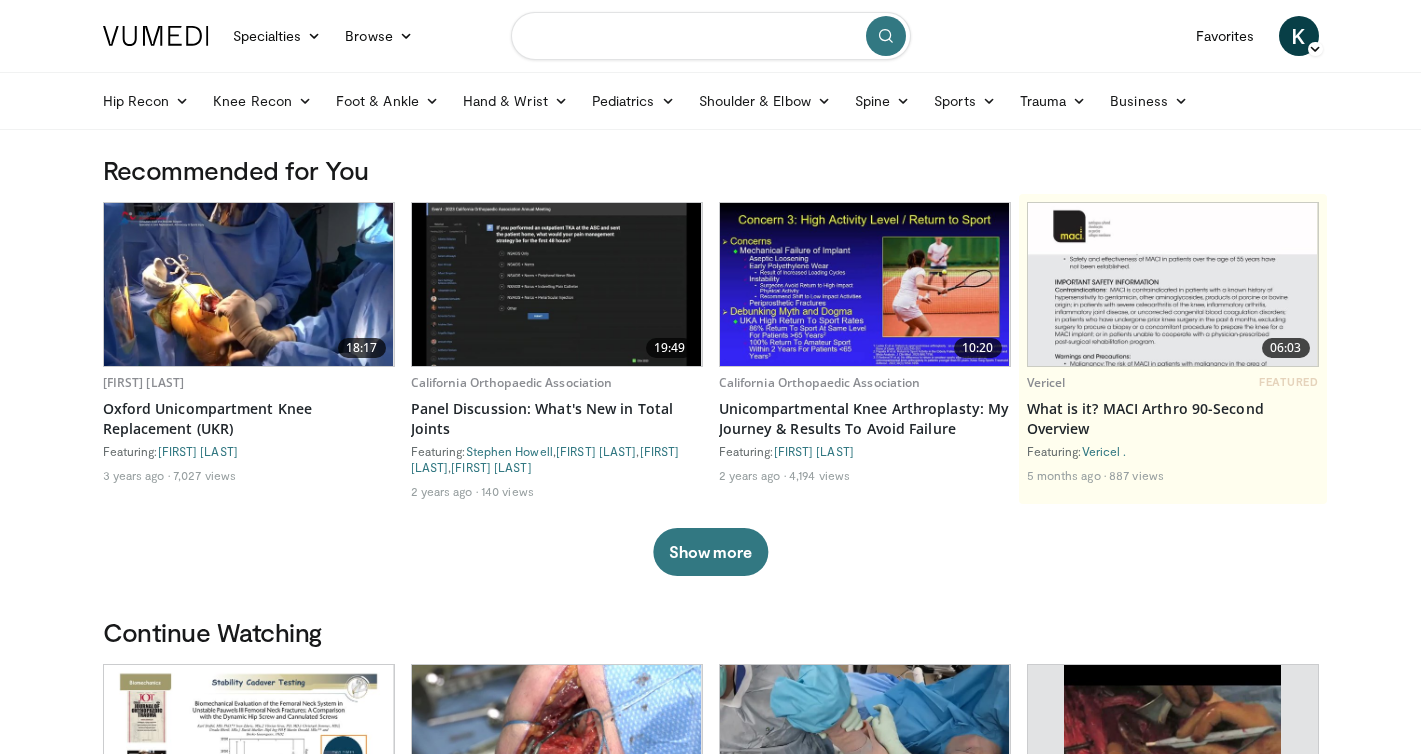click at bounding box center [711, 36] 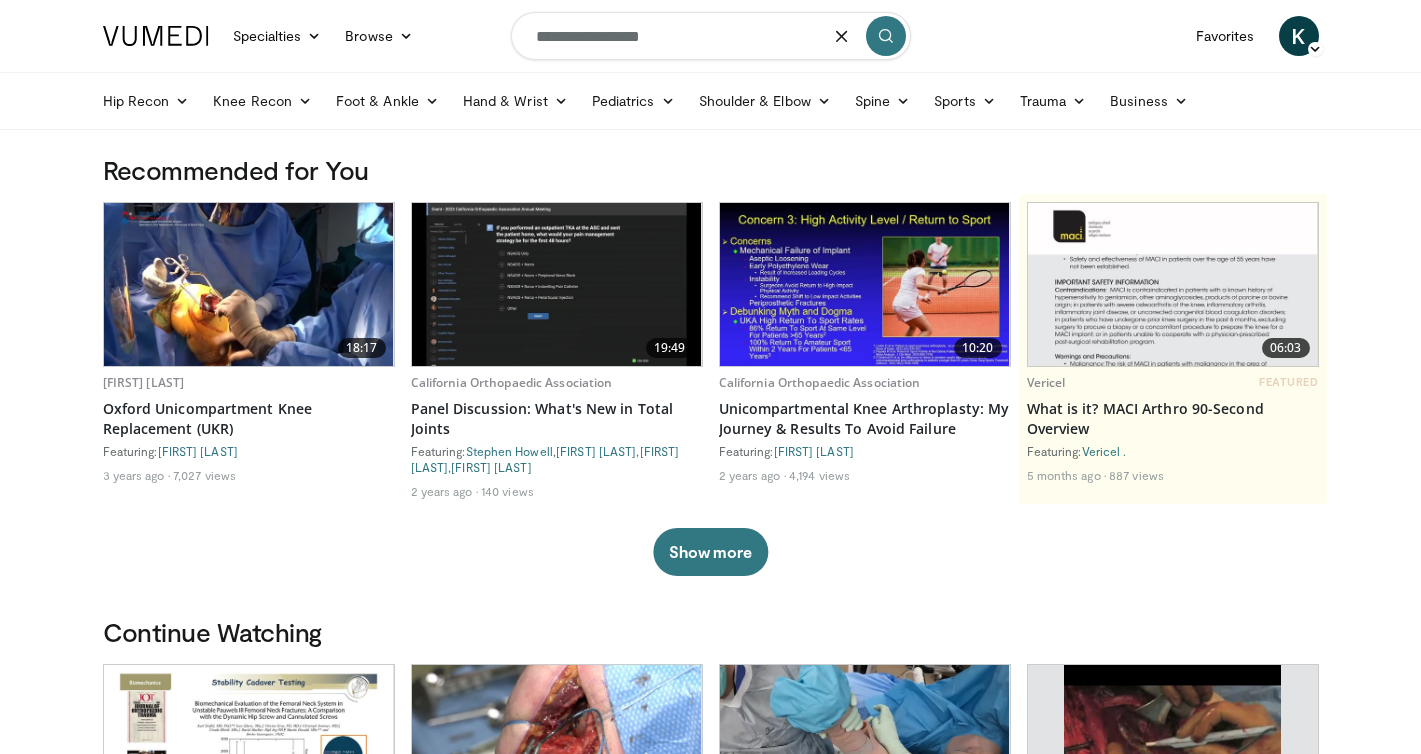type on "**********" 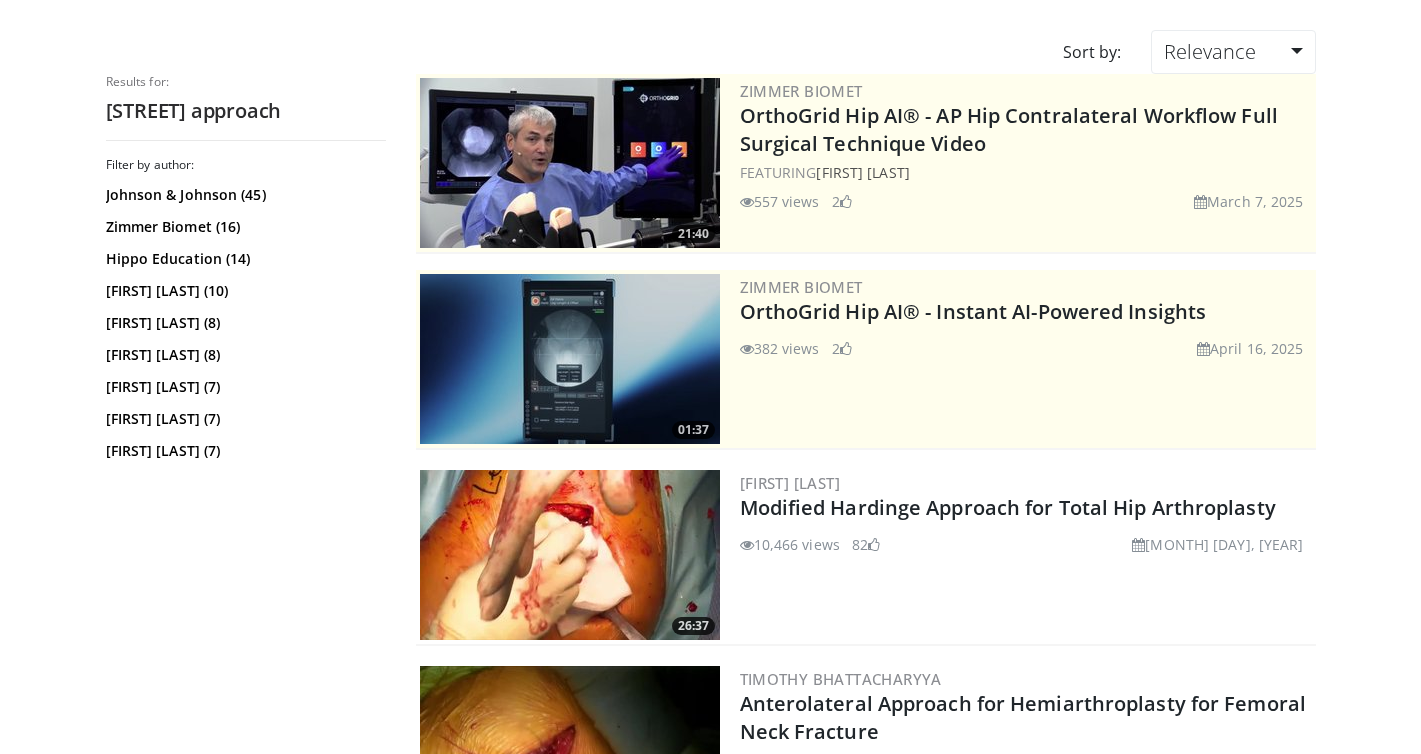 scroll, scrollTop: 165, scrollLeft: 0, axis: vertical 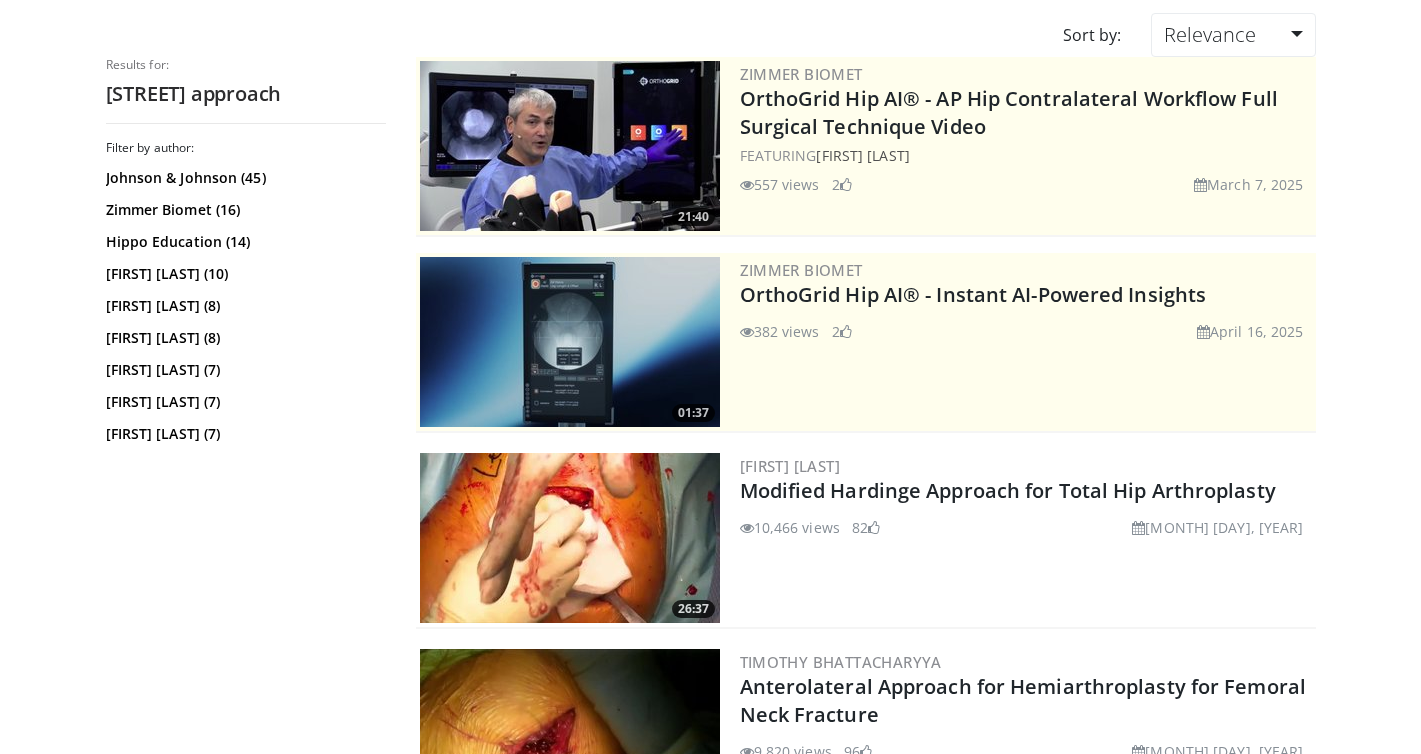 click at bounding box center [570, 538] 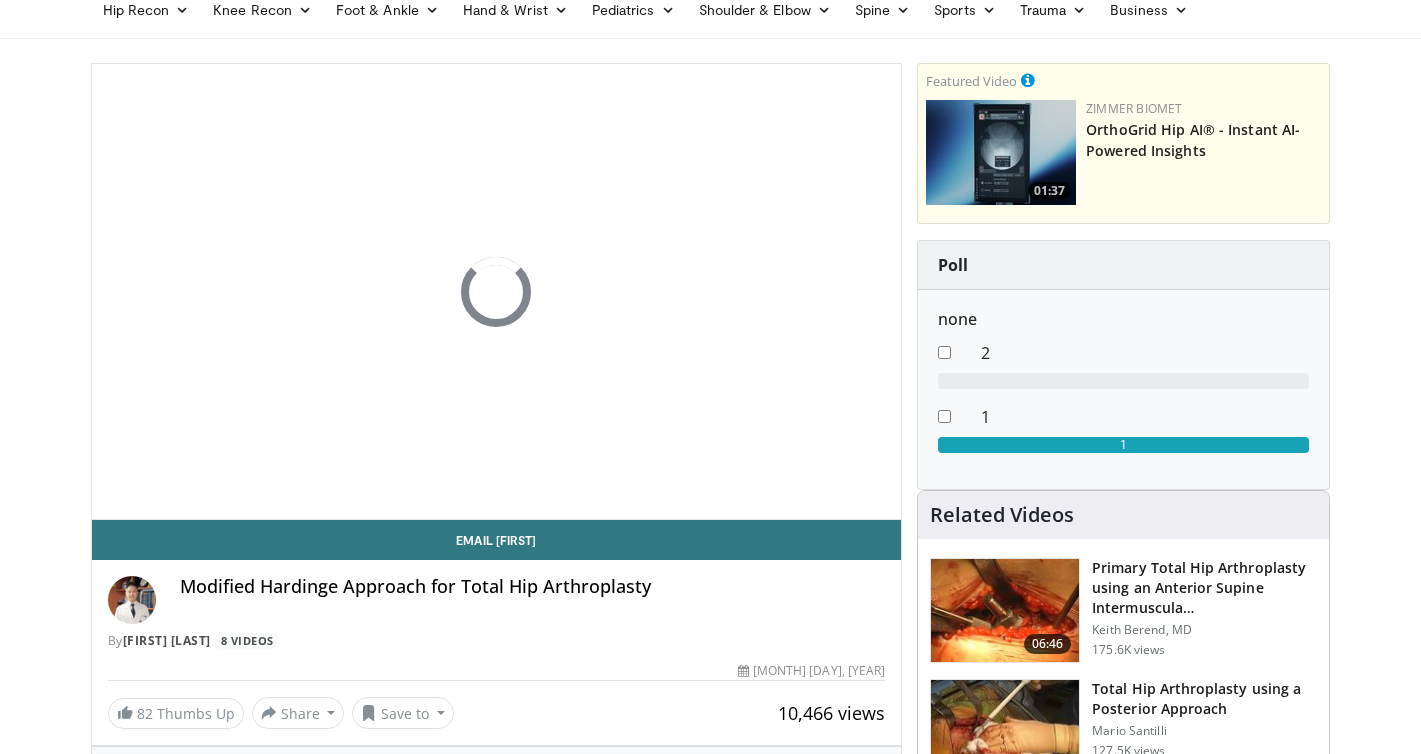 scroll, scrollTop: 5, scrollLeft: 0, axis: vertical 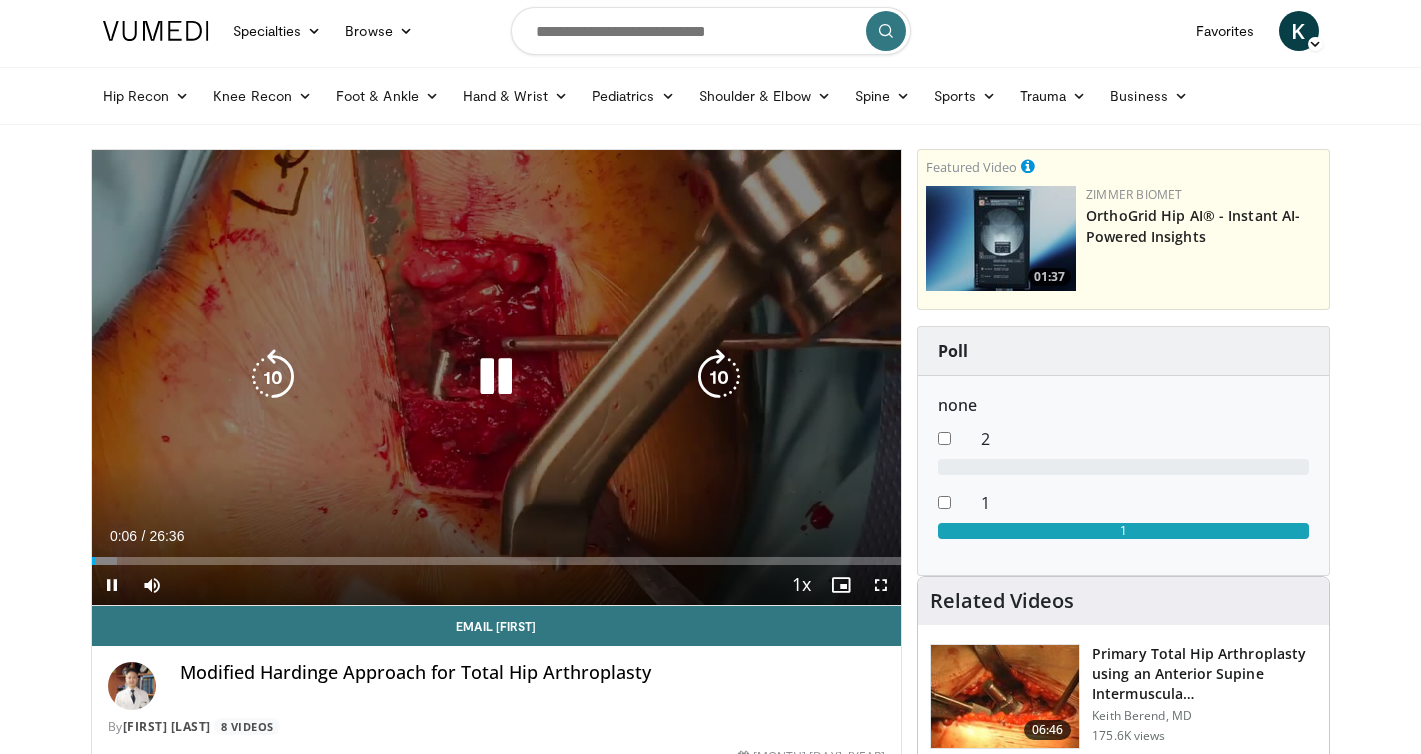 click at bounding box center [496, 377] 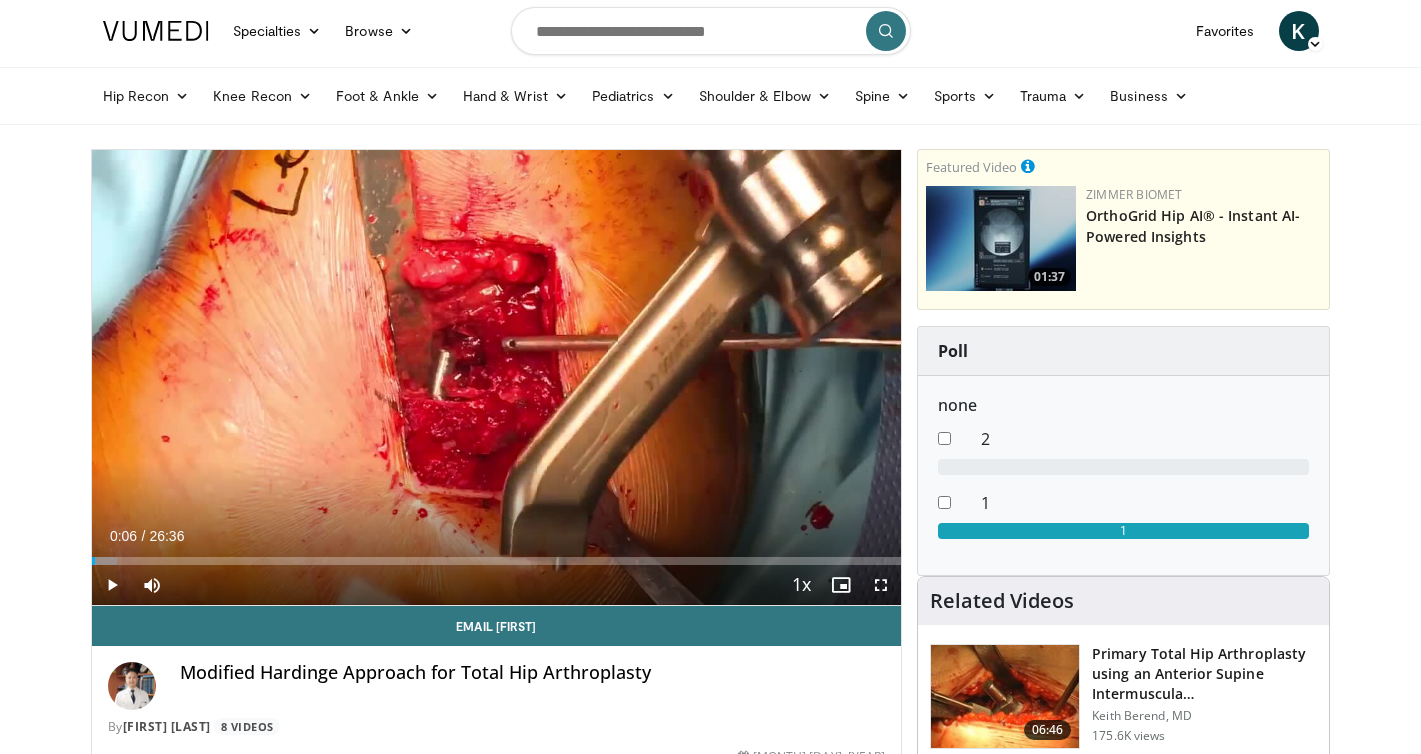 click on "Specialties
Adult & Family Medicine
Allergy, Asthma, Immunology
Anesthesiology
Cardiology
Dental
Dermatology
Endocrinology
Gastroenterology & Hepatology
General Surgery
Hematology & Oncology
Infectious Disease
Nephrology
Neurology
Neurosurgery
Obstetrics & Gynecology
Ophthalmology
Oral Maxillofacial
Orthopaedics
Otolaryngology
Pediatrics
Plastic Surgery
Podiatry
Psychiatry
Pulmonology
Radiation Oncology
Radiology
Rheumatology
Urology" at bounding box center [710, 1638] 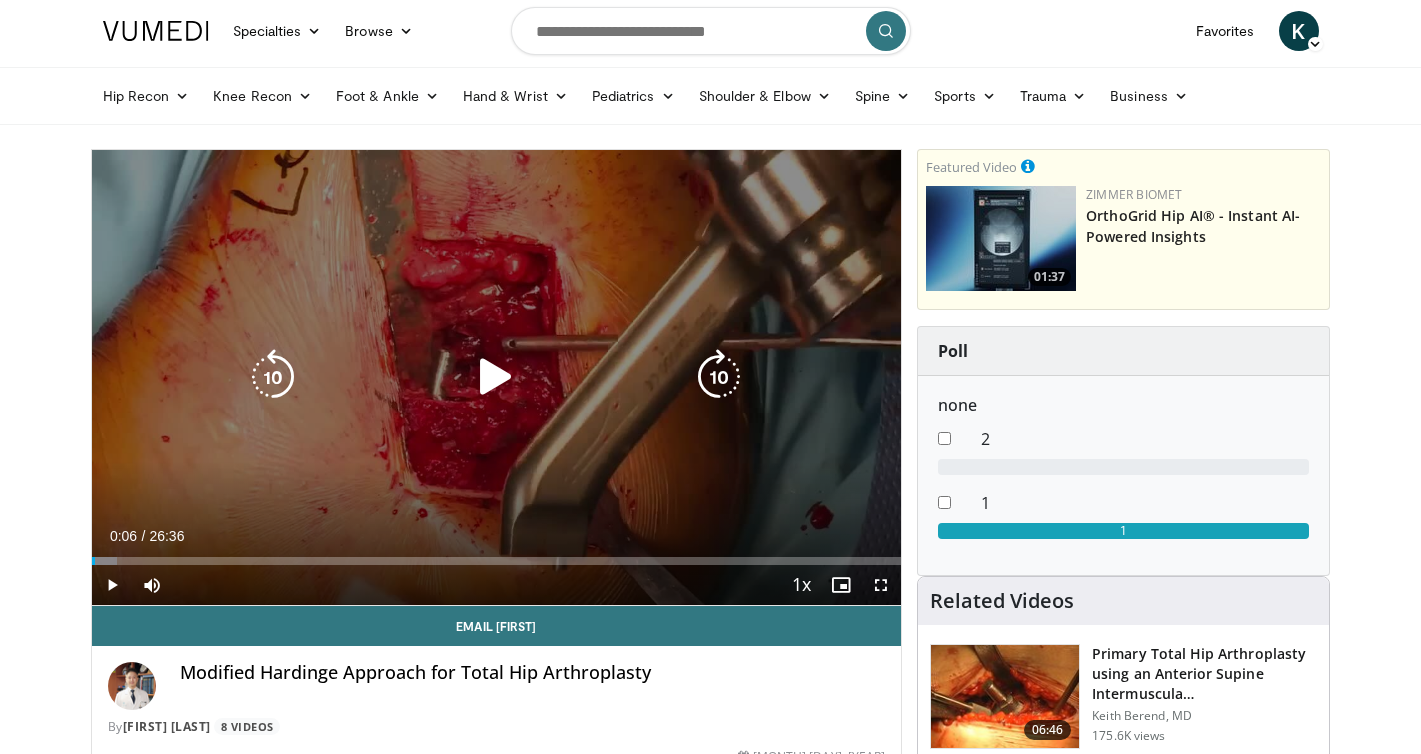 click at bounding box center (496, 377) 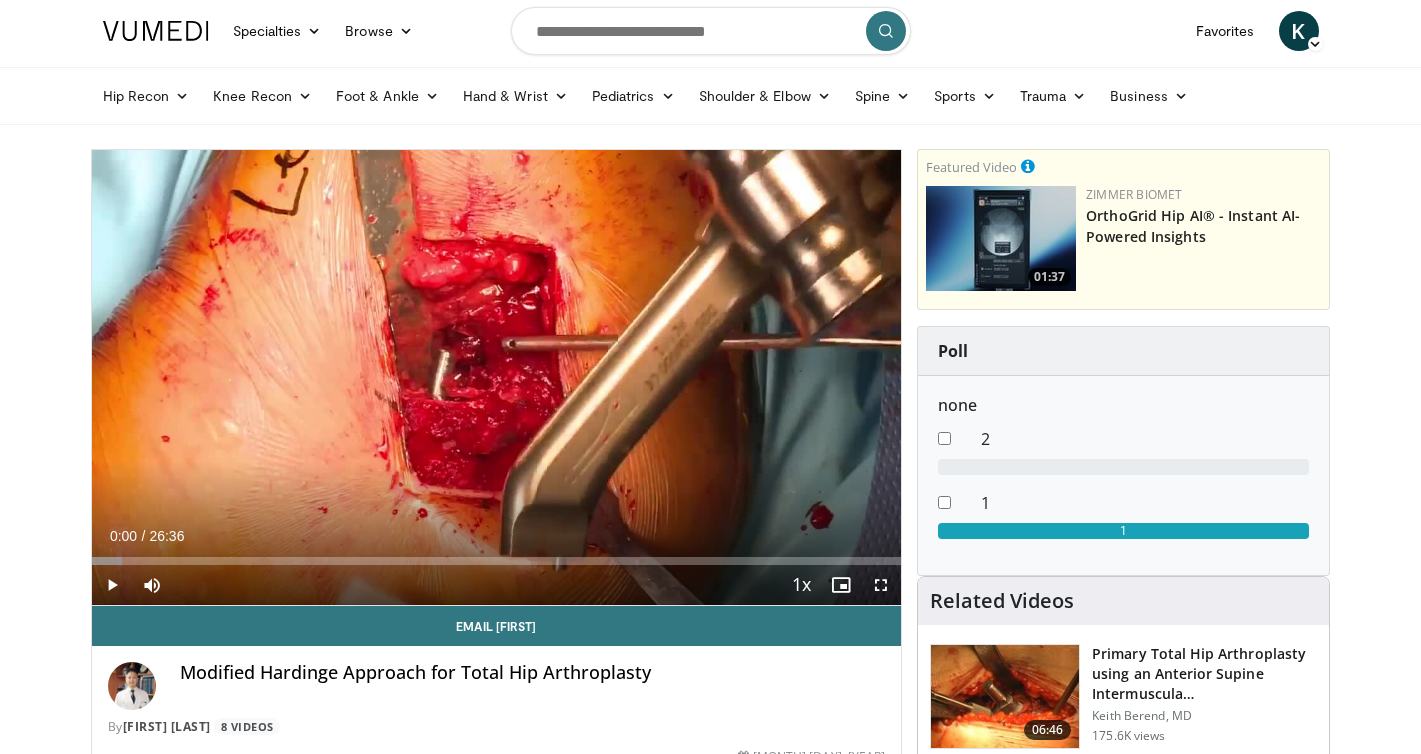 drag, startPoint x: 97, startPoint y: 558, endPoint x: 70, endPoint y: 556, distance: 27.073973 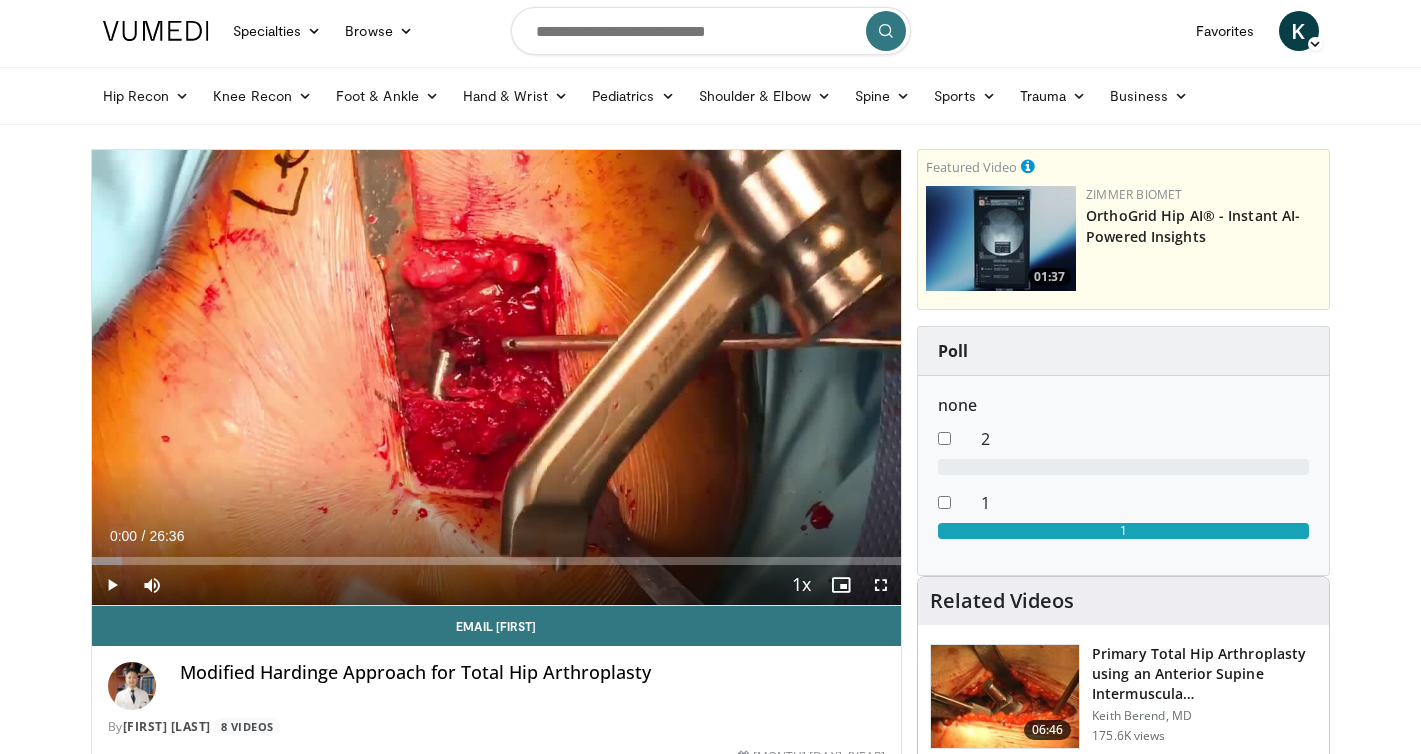 click on "Specialties
Adult & Family Medicine
Allergy, Asthma, Immunology
Anesthesiology
Cardiology
Dental
Dermatology
Endocrinology
Gastroenterology & Hepatology
General Surgery
Hematology & Oncology
Infectious Disease
Nephrology
Neurology
Neurosurgery
Obstetrics & Gynecology
Ophthalmology
Oral Maxillofacial
Orthopaedics
Otolaryngology
Pediatrics
Plastic Surgery
Podiatry
Psychiatry
Pulmonology
Radiation Oncology
Radiology
Rheumatology
Urology" at bounding box center [710, 1638] 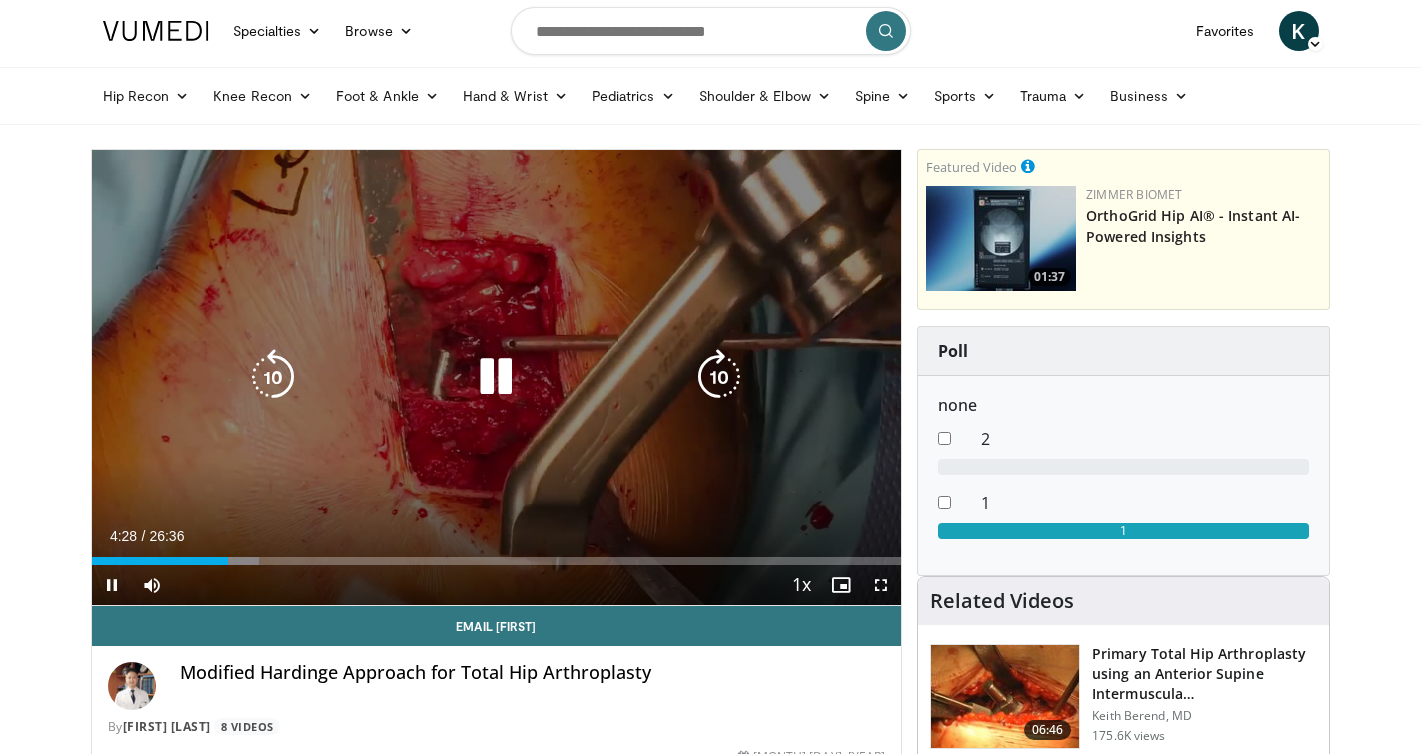 click at bounding box center (496, 377) 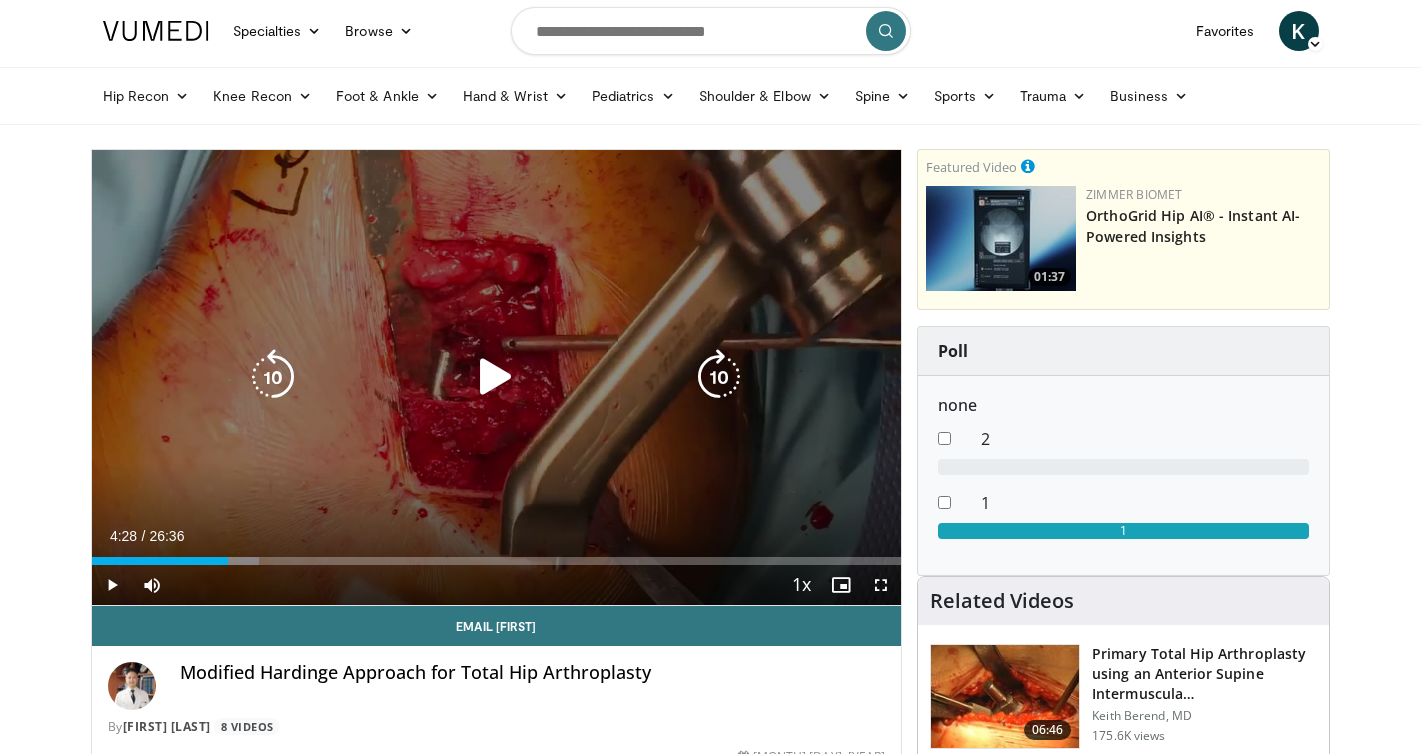 click at bounding box center [496, 377] 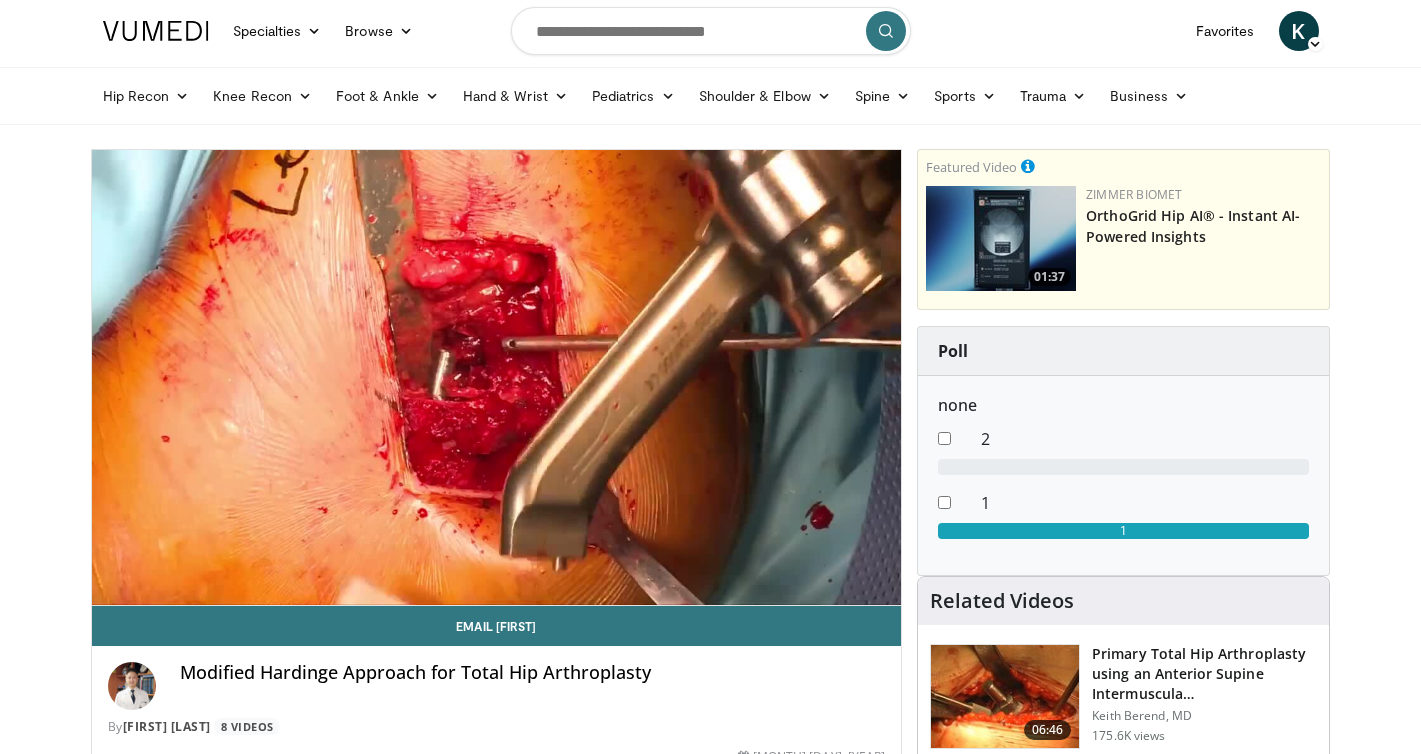 click on "Specialties
Adult & Family Medicine
Allergy, Asthma, Immunology
Anesthesiology
Cardiology
Dental
Dermatology
Endocrinology
Gastroenterology & Hepatology
General Surgery
Hematology & Oncology
Infectious Disease
Nephrology
Neurology
Neurosurgery
Obstetrics & Gynecology
Ophthalmology
Oral Maxillofacial
Orthopaedics
Otolaryngology
Pediatrics
Plastic Surgery
Podiatry
Psychiatry
Pulmonology
Radiation Oncology
Radiology
Rheumatology
Urology" at bounding box center (710, 1638) 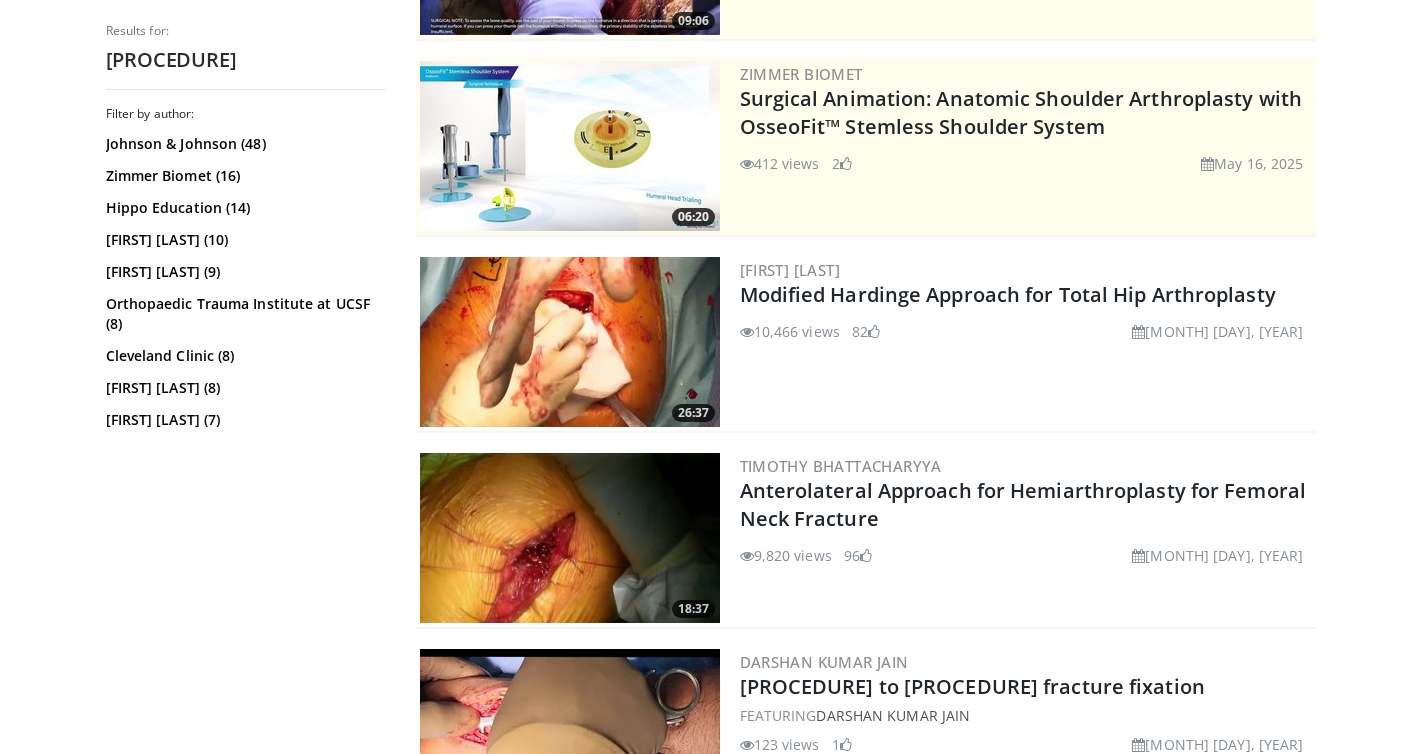 scroll, scrollTop: 376, scrollLeft: 0, axis: vertical 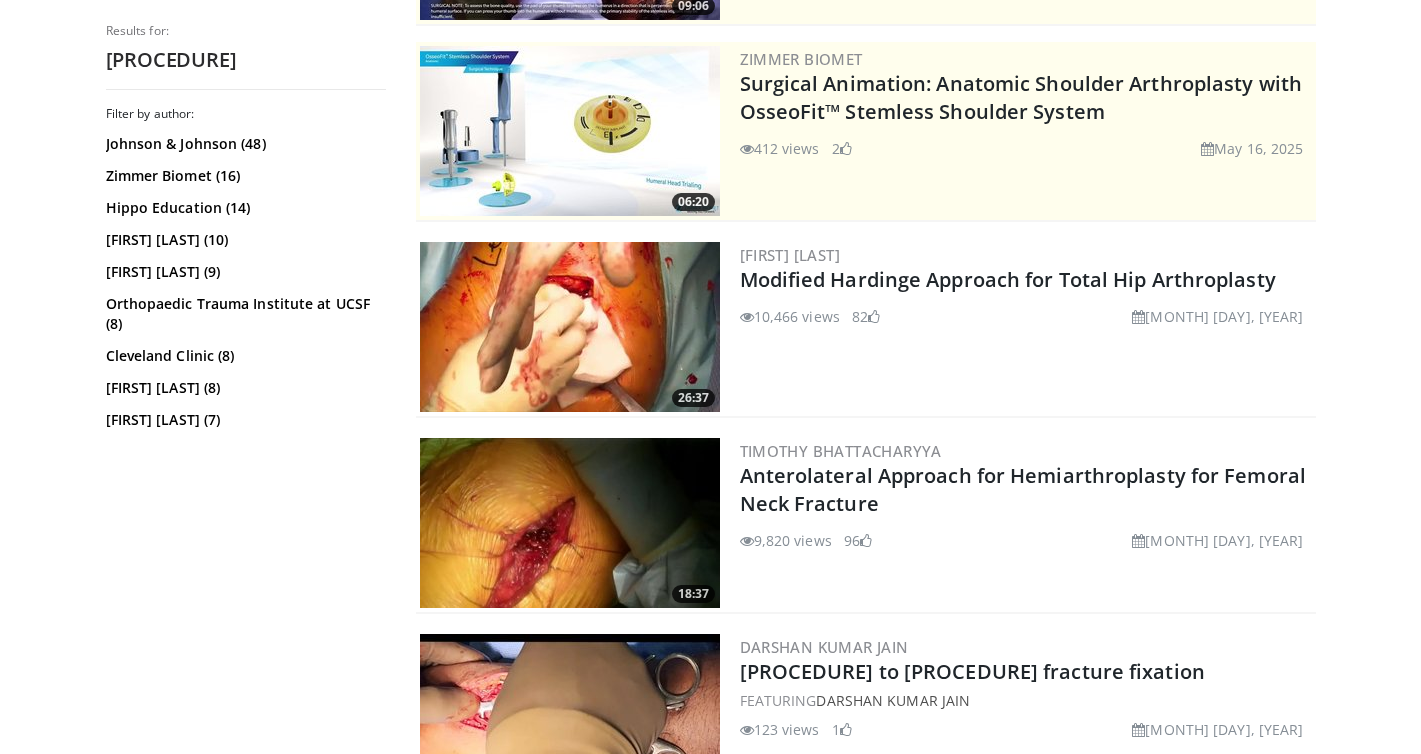 click at bounding box center [570, 523] 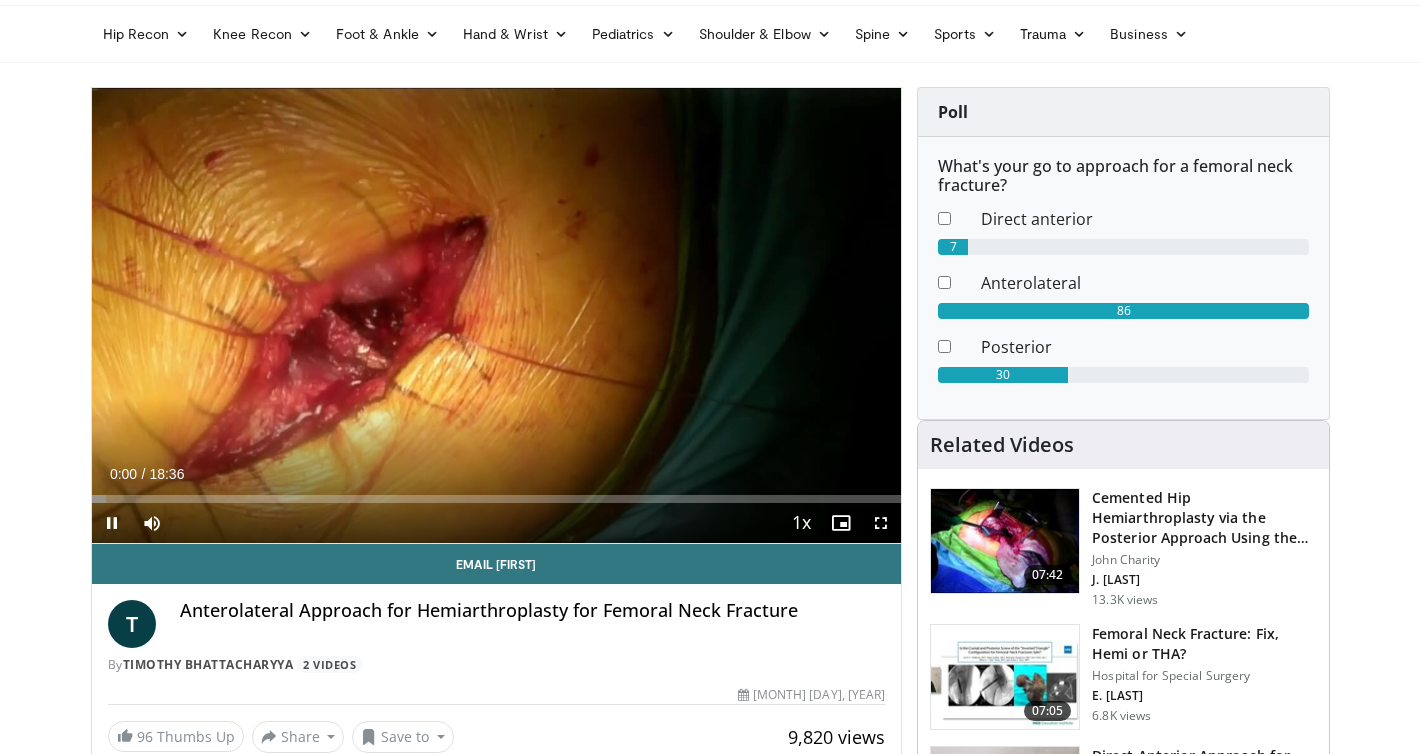 scroll, scrollTop: 74, scrollLeft: 0, axis: vertical 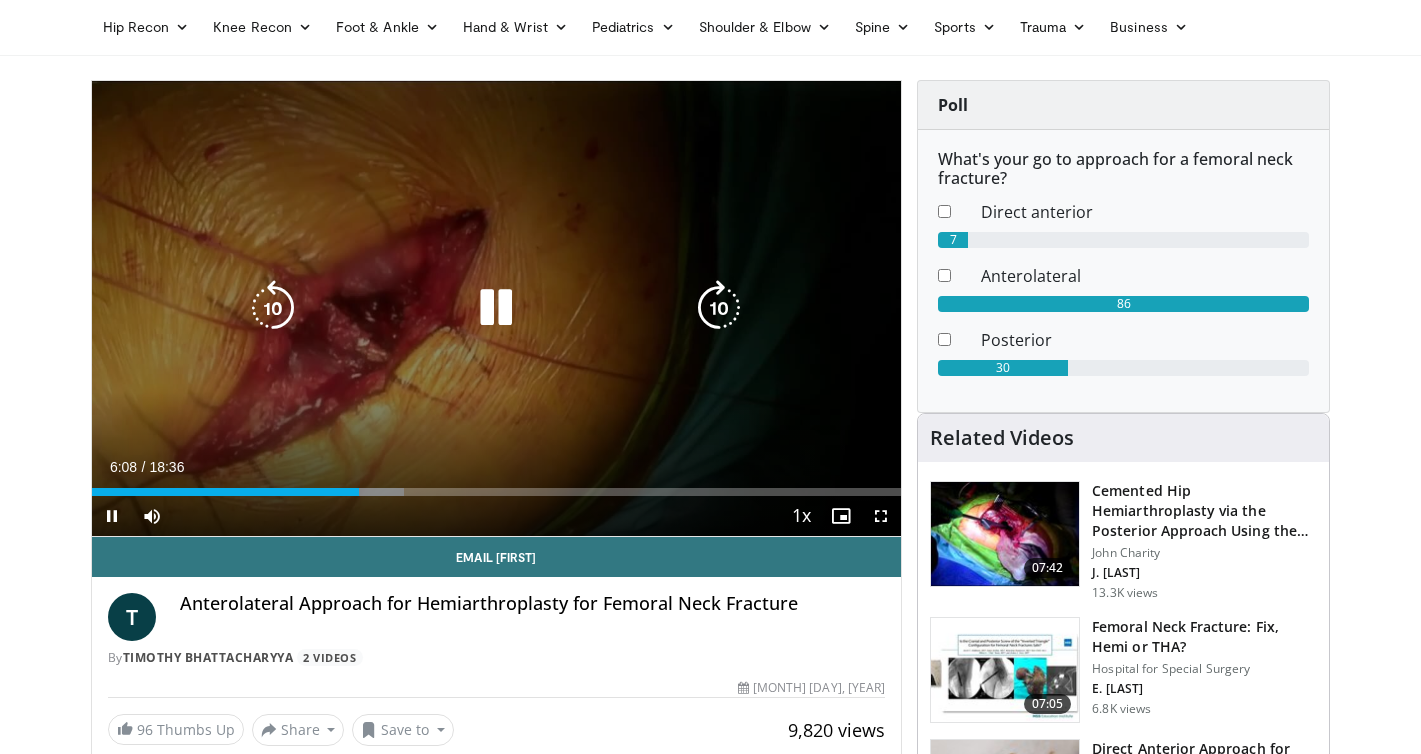 click at bounding box center (496, 308) 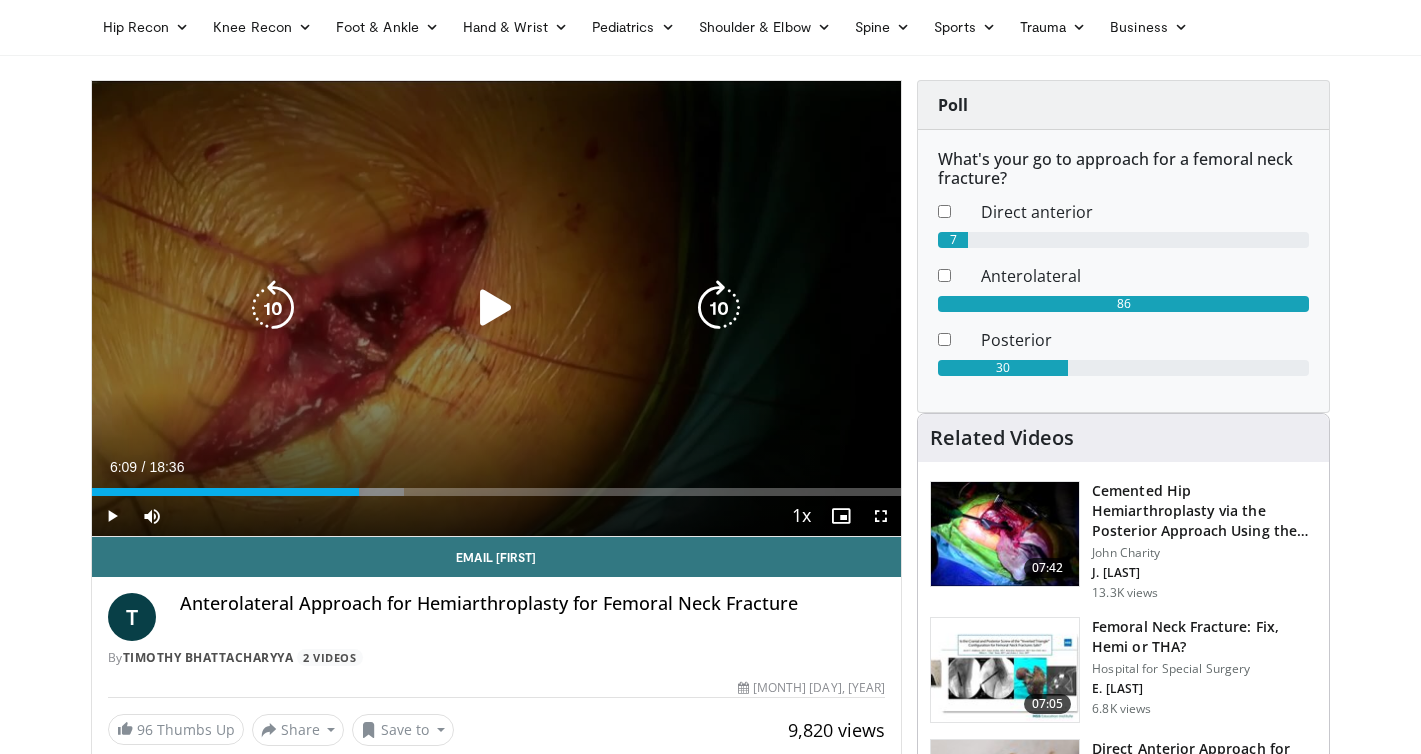 type 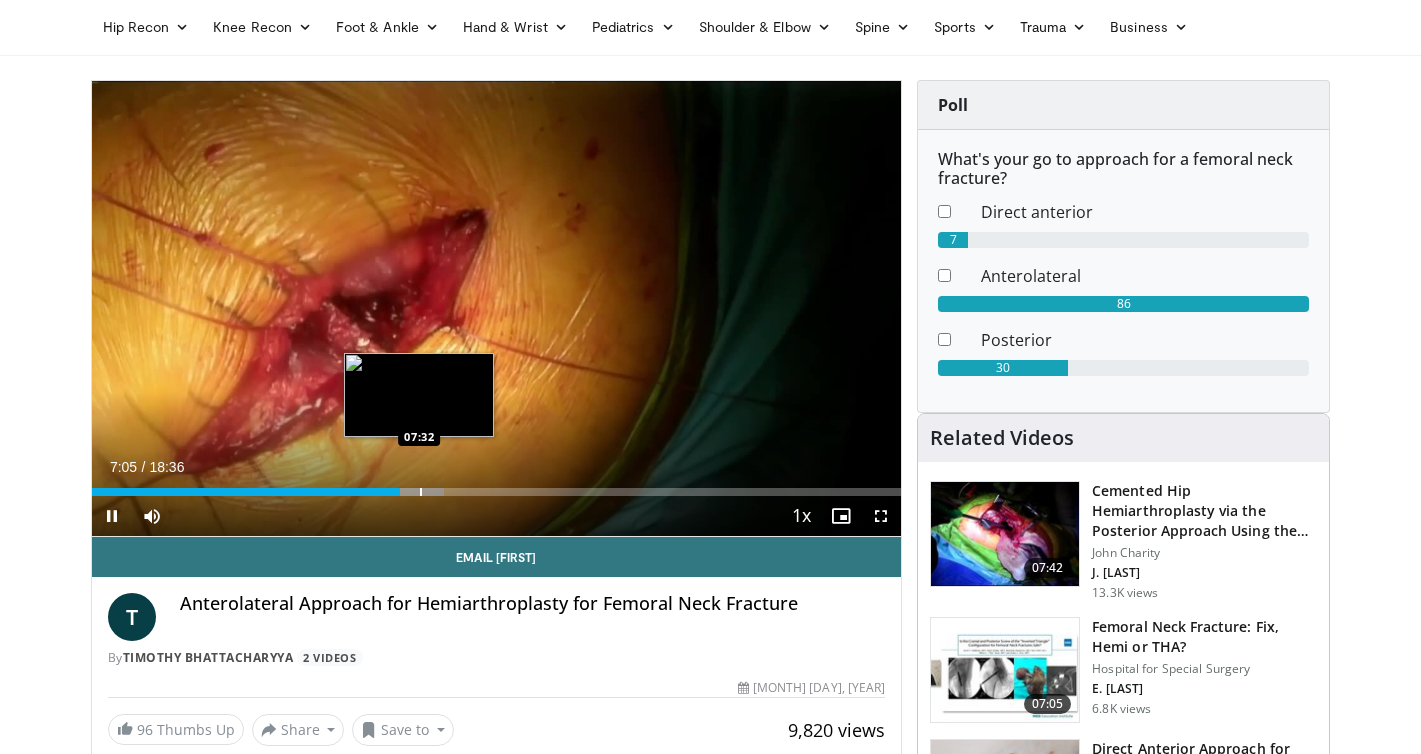 click at bounding box center [421, 492] 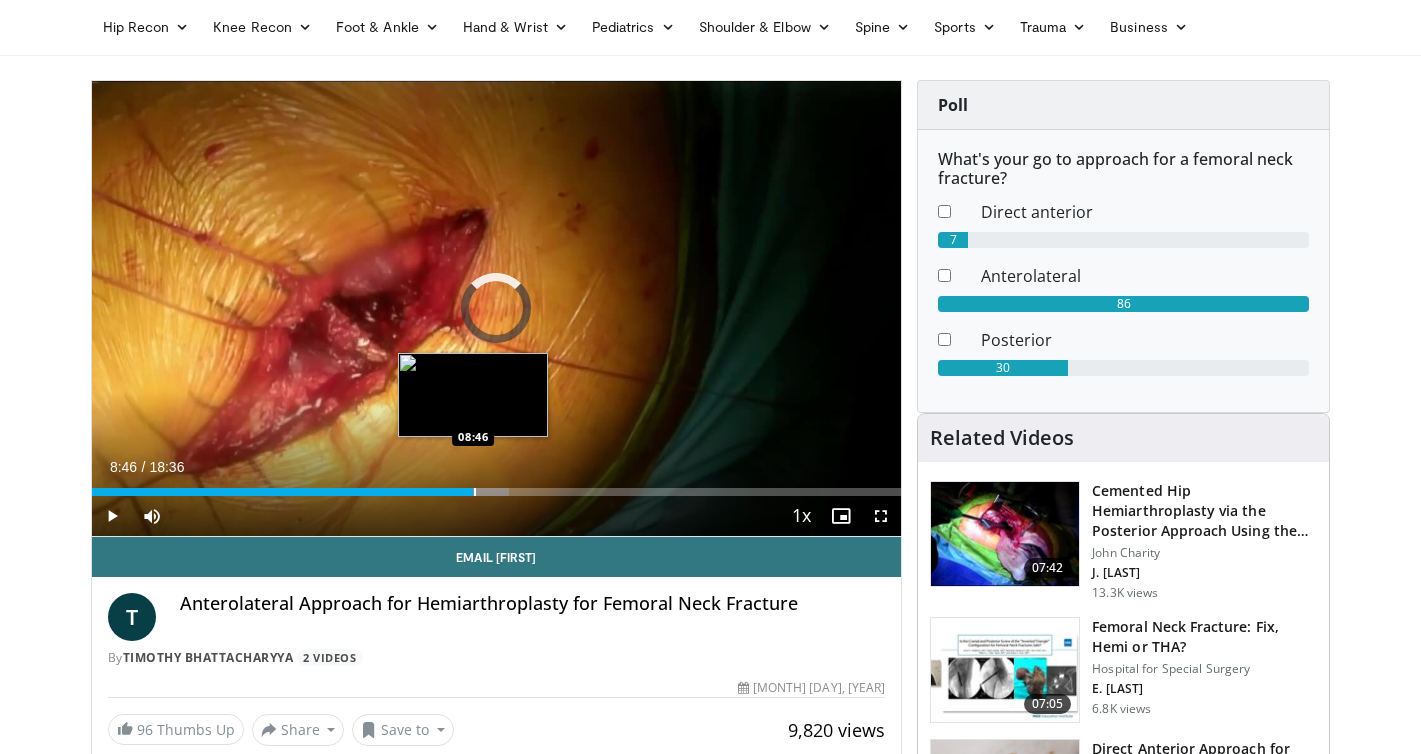 click at bounding box center (475, 492) 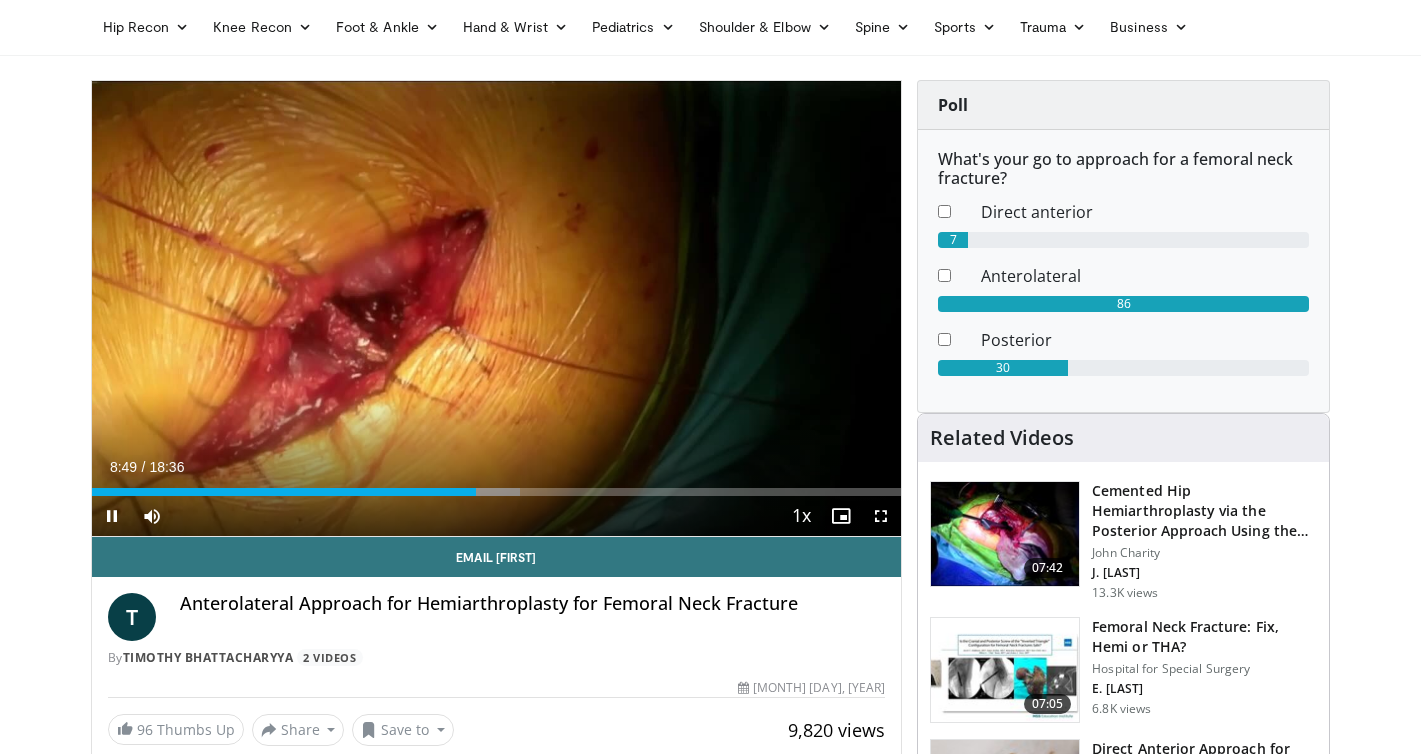 click on "Current Time  8:49 / Duration  18:36 Pause Skip Backward Skip Forward Mute Loaded :  52.91% 08:50 09:26 Stream Type  LIVE Seek to live, currently behind live LIVE   1x Playback Rate 0.5x 0.75x 1x , selected 1.25x 1.5x 1.75x 2x Chapters Chapters Descriptions descriptions off , selected Captions captions settings , opens captions settings dialog captions off , selected Audio Track en (Main) , selected Fullscreen Enable picture-in-picture mode" at bounding box center (497, 516) 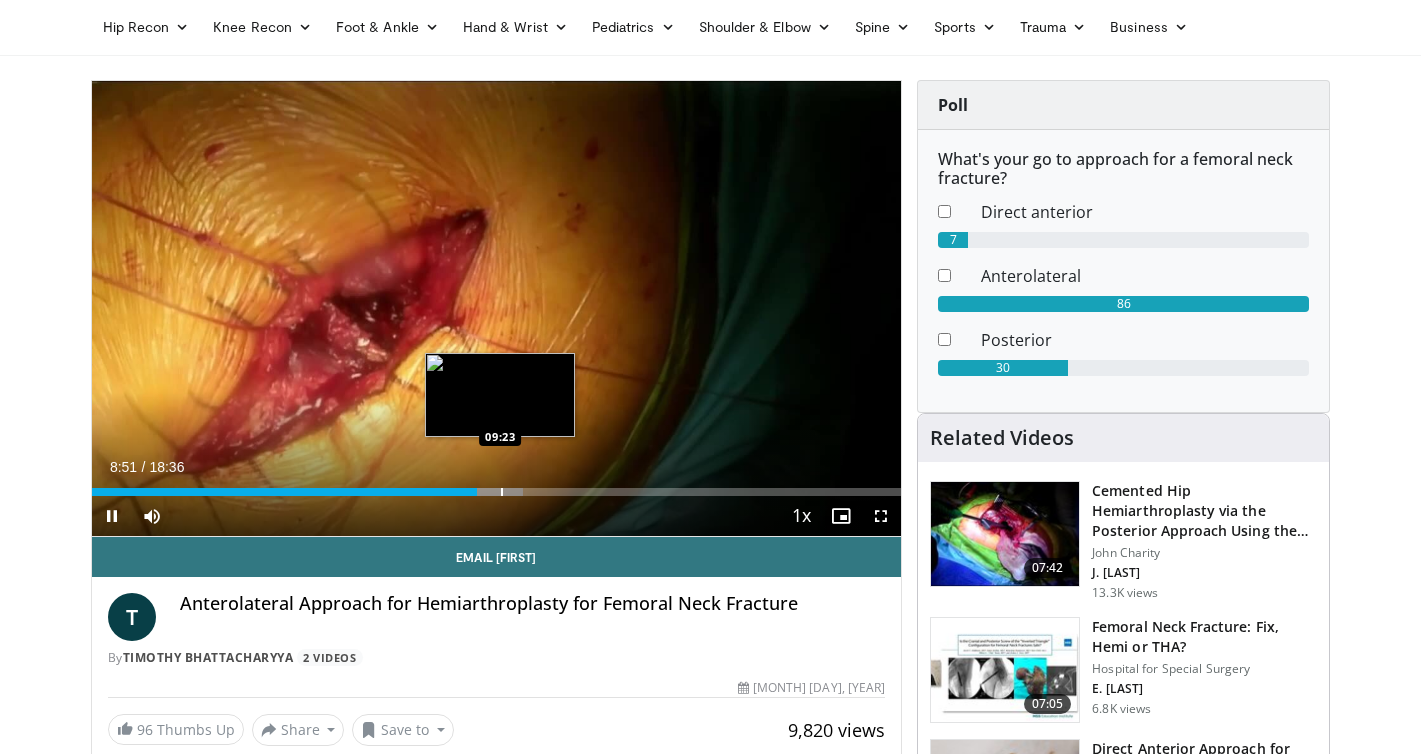 click at bounding box center (502, 492) 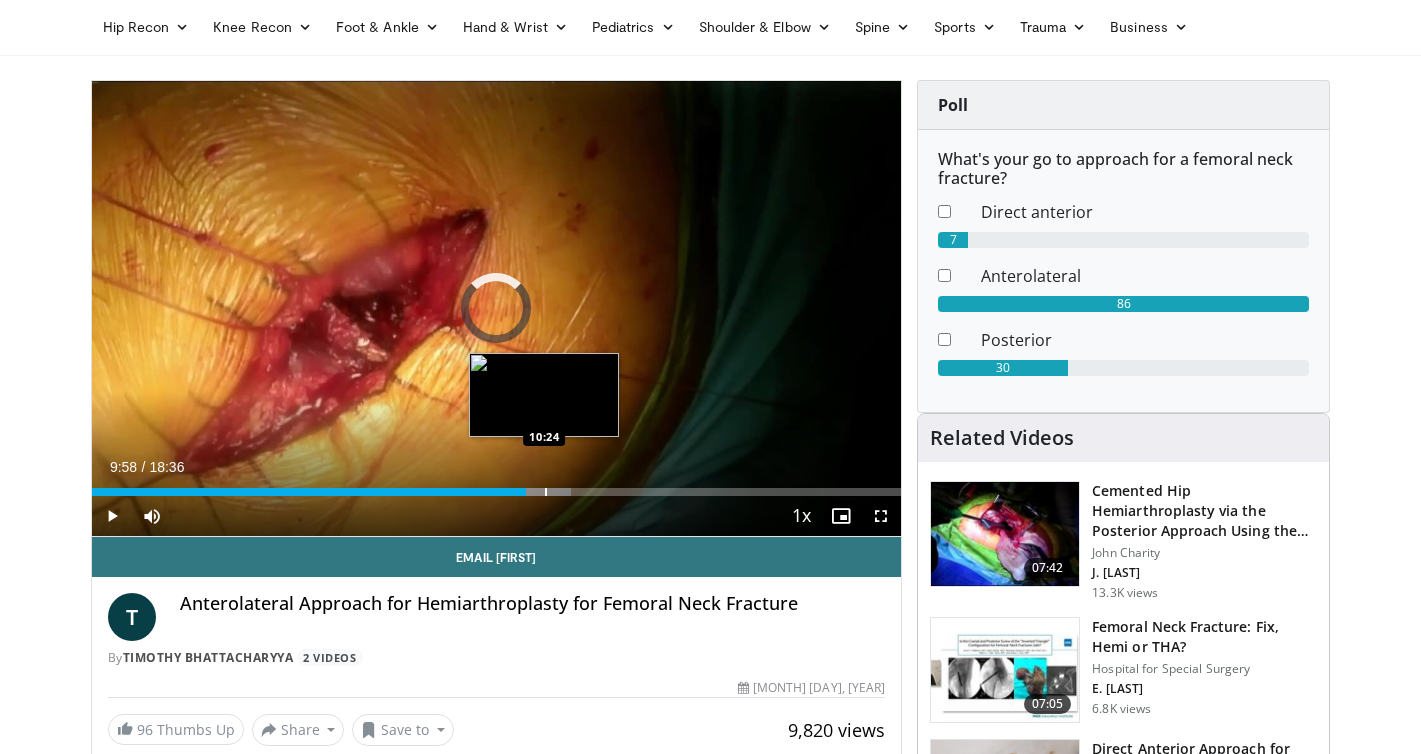 click on "Loaded :  59.19% 09:58 10:24" at bounding box center [497, 486] 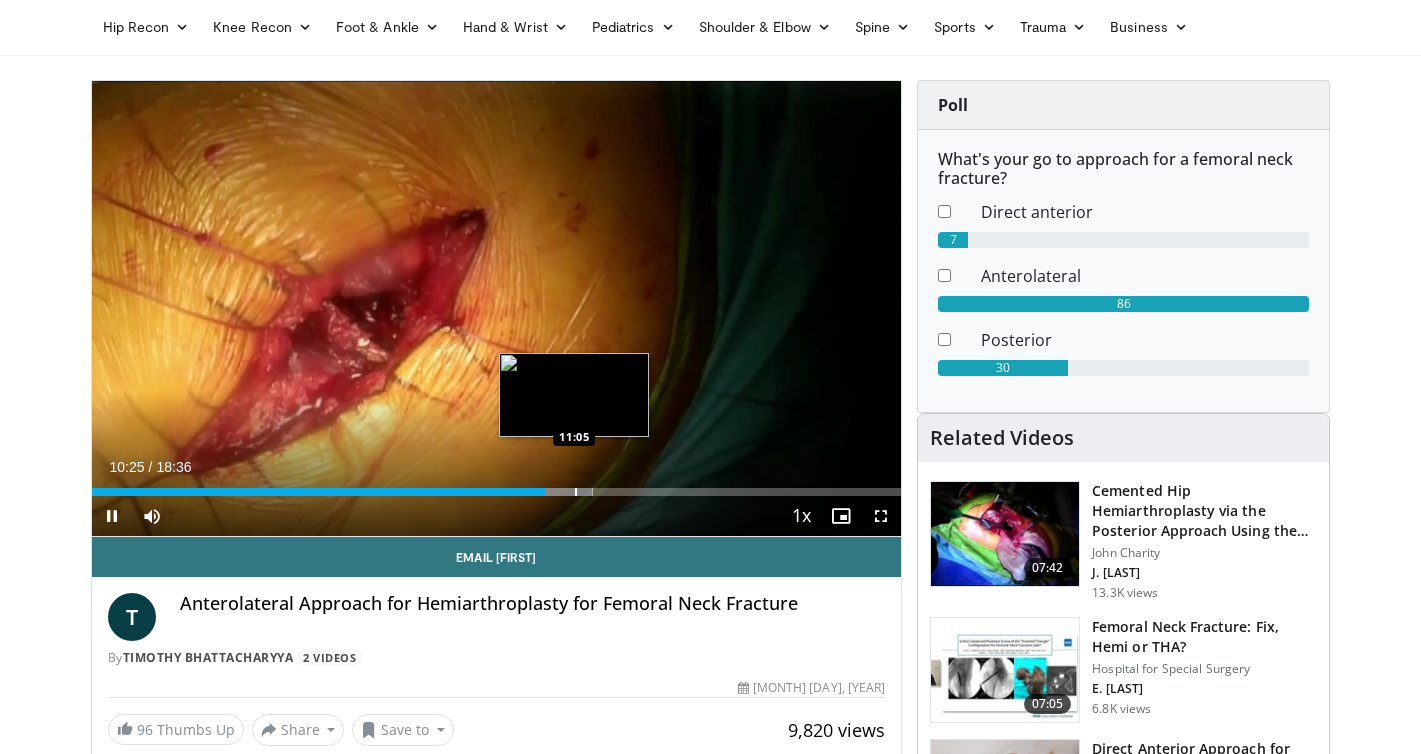 click at bounding box center [576, 492] 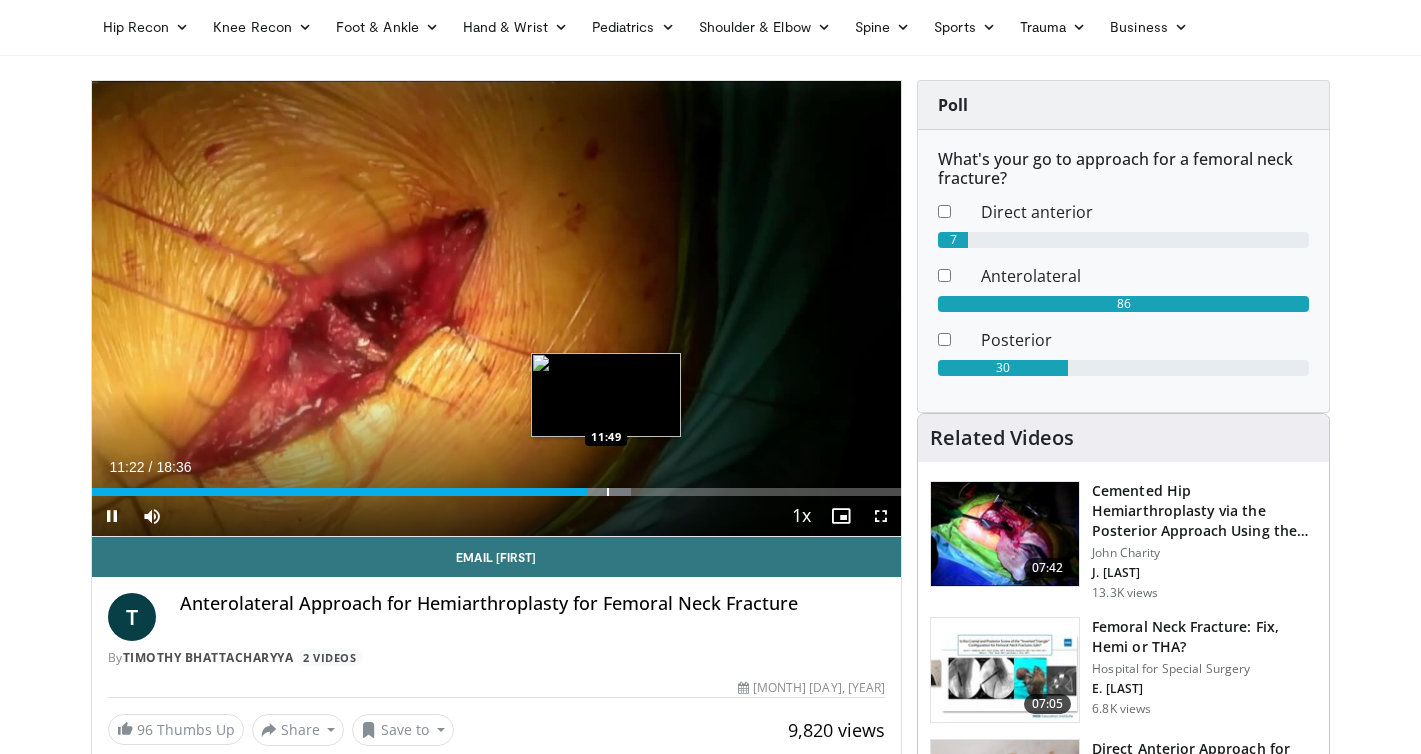 click at bounding box center (608, 492) 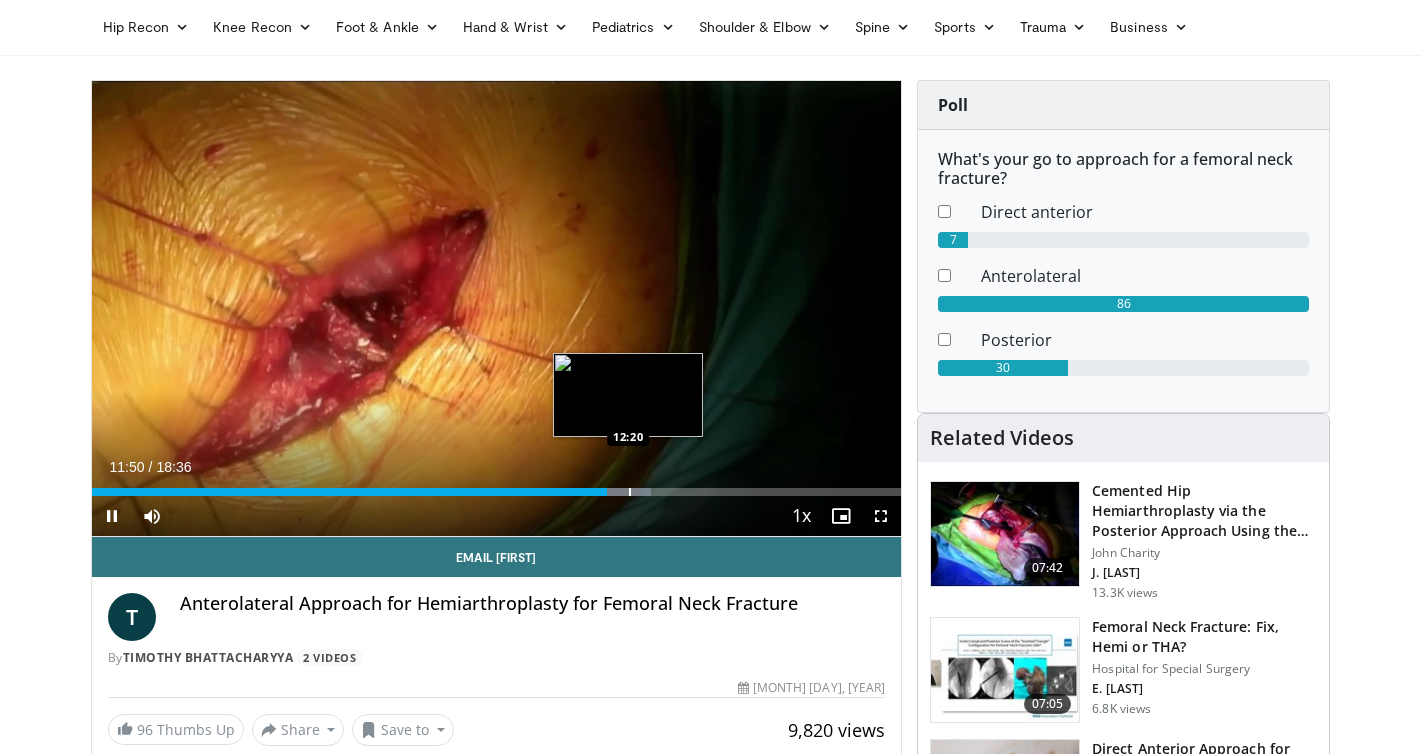 click at bounding box center (630, 492) 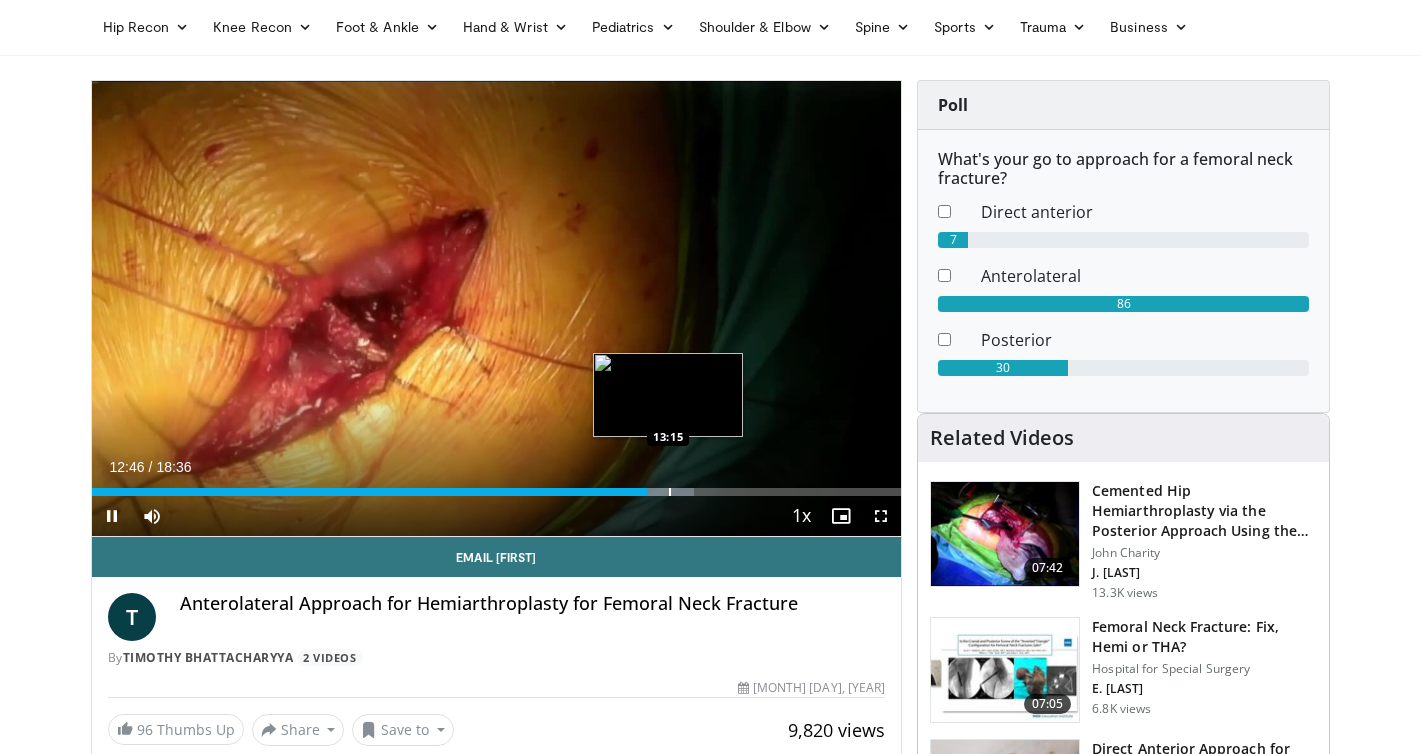 click at bounding box center (670, 492) 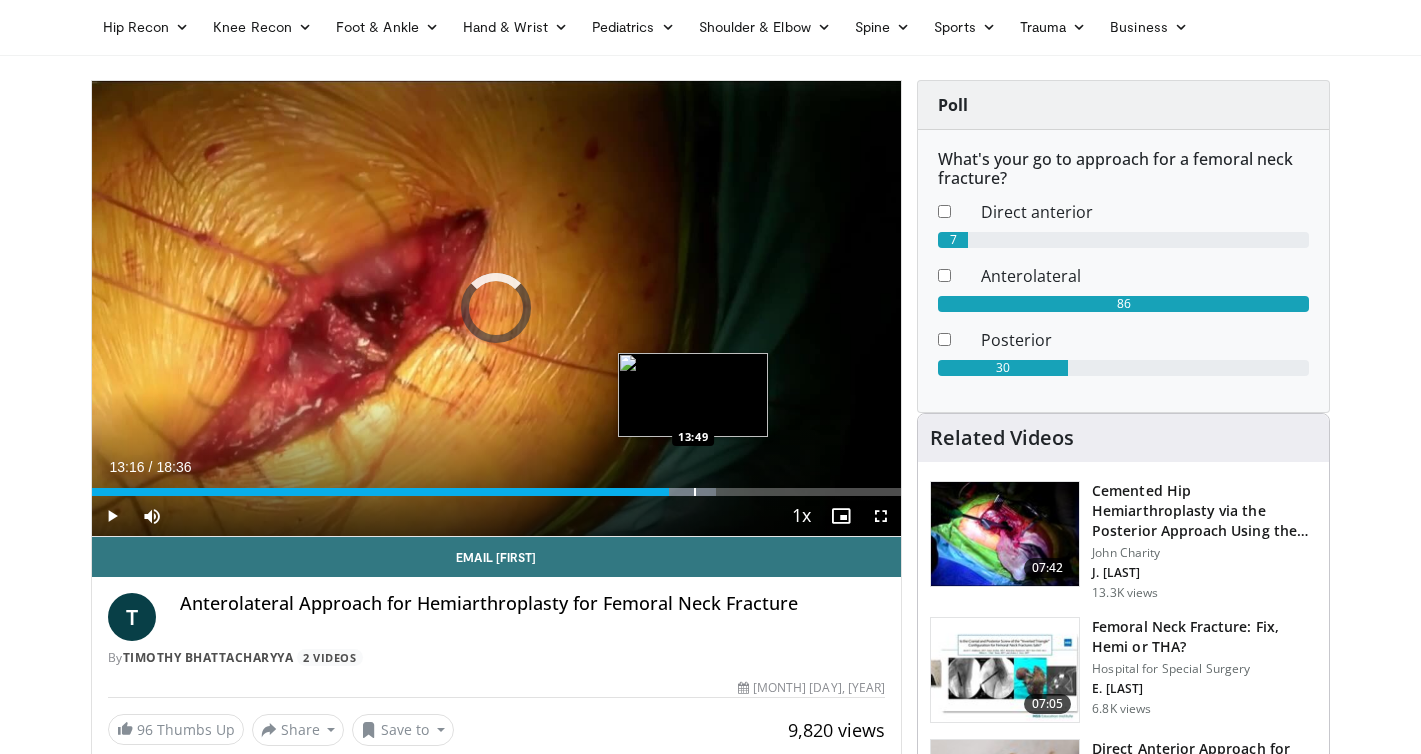 click at bounding box center [695, 492] 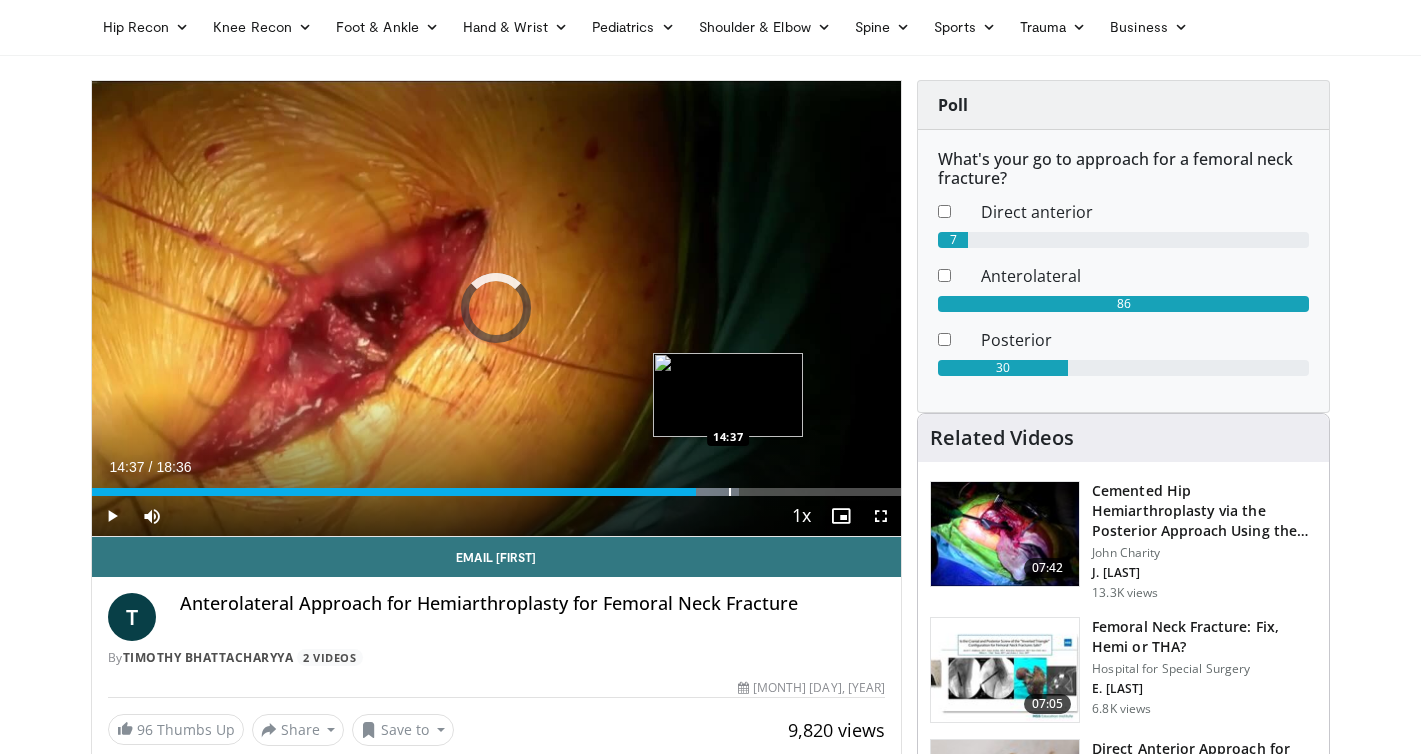 click at bounding box center (730, 492) 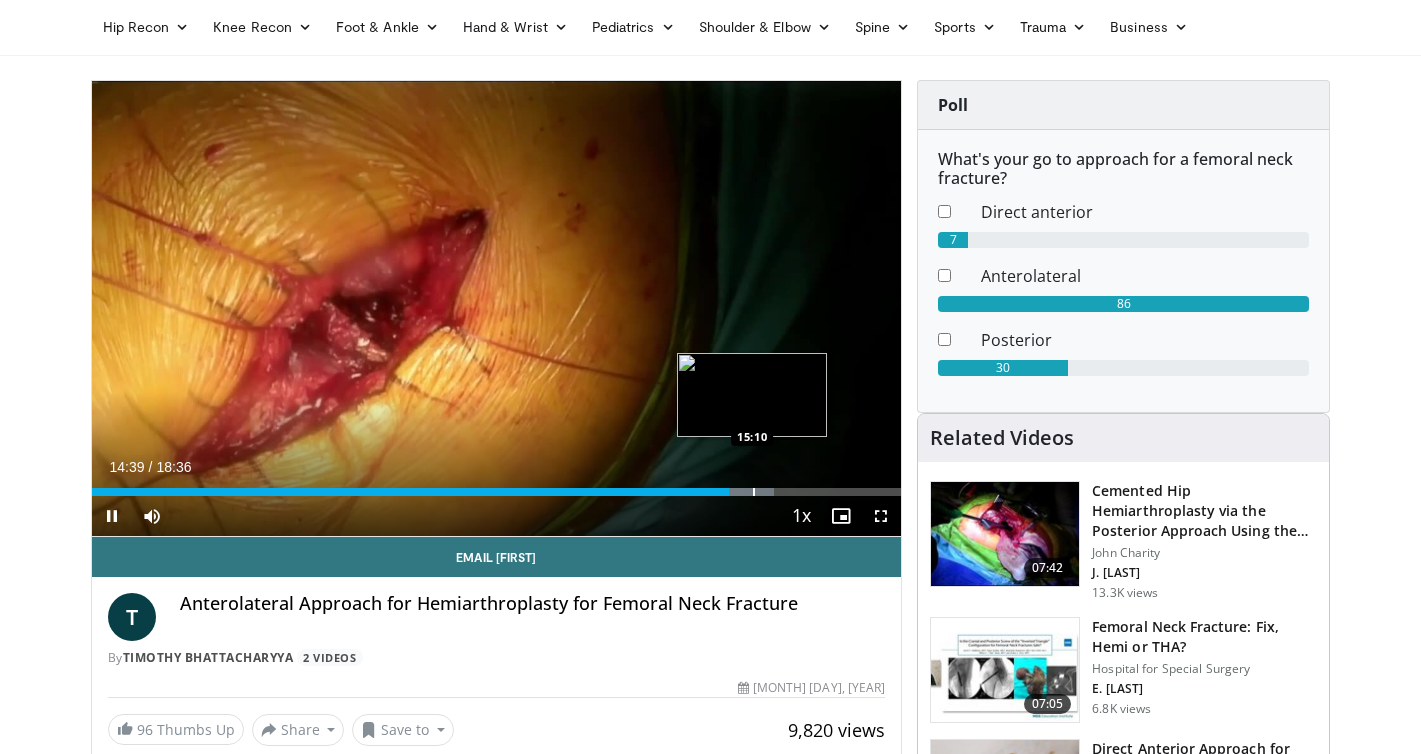 click at bounding box center [754, 492] 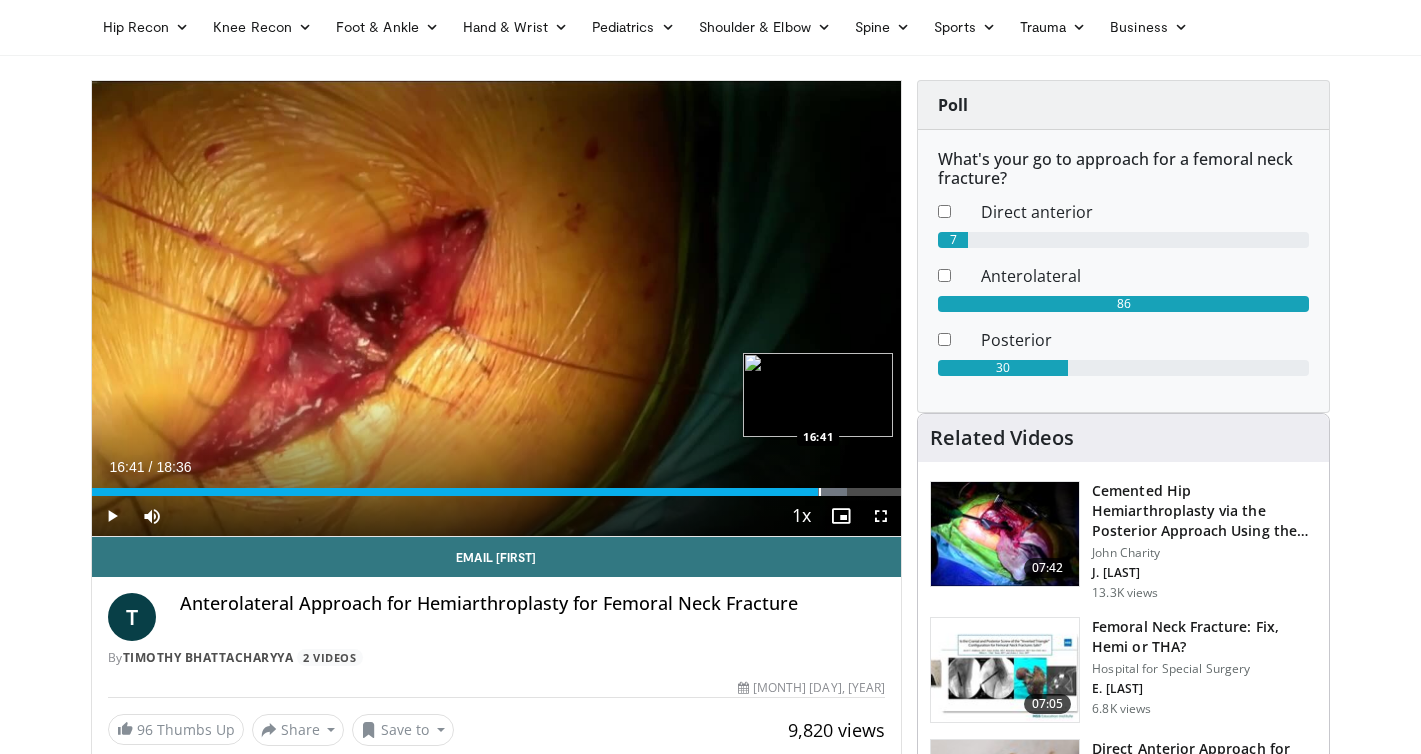 click at bounding box center [820, 492] 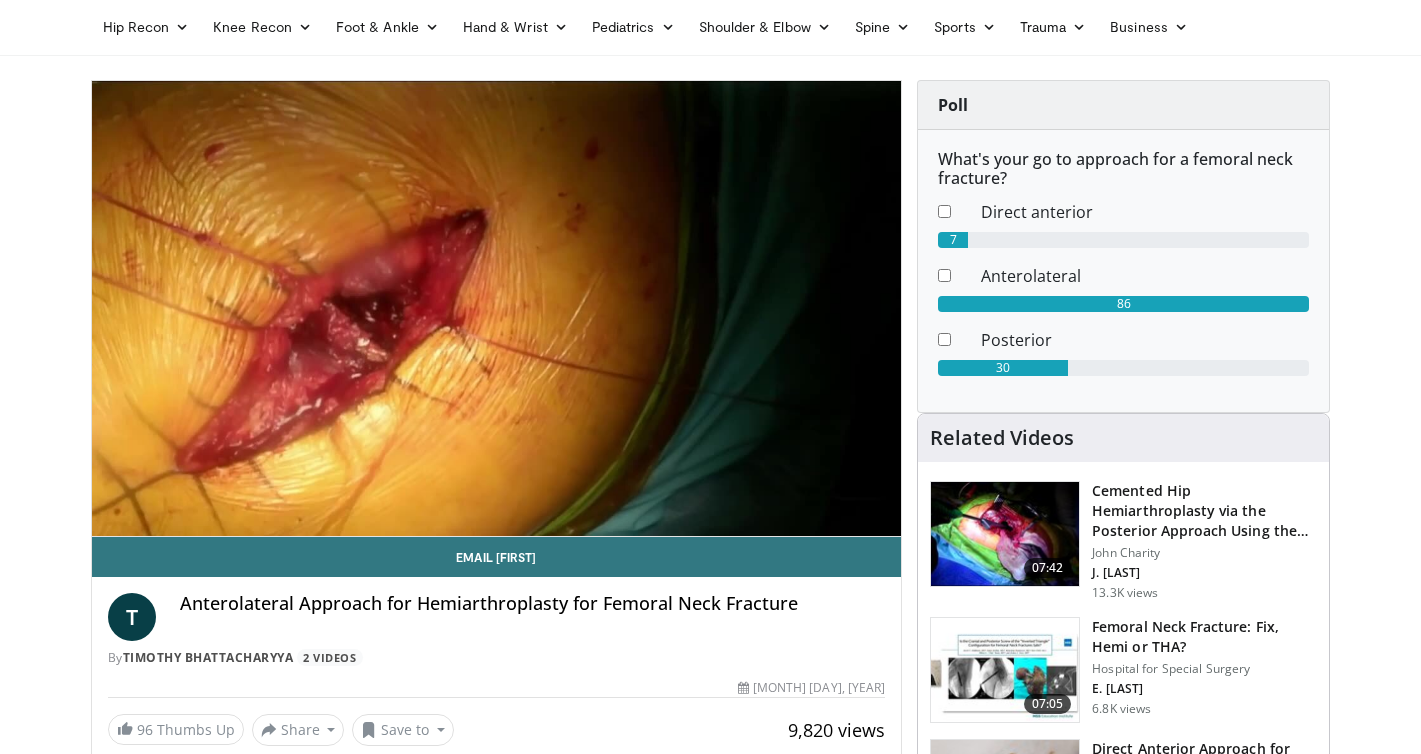 click on "Specialties
Adult & Family Medicine
Allergy, Asthma, Immunology
Anesthesiology
Cardiology
Dental
Dermatology
Endocrinology
Gastroenterology & Hepatology
General Surgery
Hematology & Oncology
Infectious Disease
Nephrology
Neurology
Neurosurgery
Obstetrics & Gynecology
Ophthalmology
Oral Maxillofacial
Orthopaedics
Otolaryngology
Pediatrics
Plastic Surgery
Podiatry
Psychiatry
Pulmonology
Radiation Oncology
Radiology
Rheumatology
Urology" at bounding box center (710, 1909) 